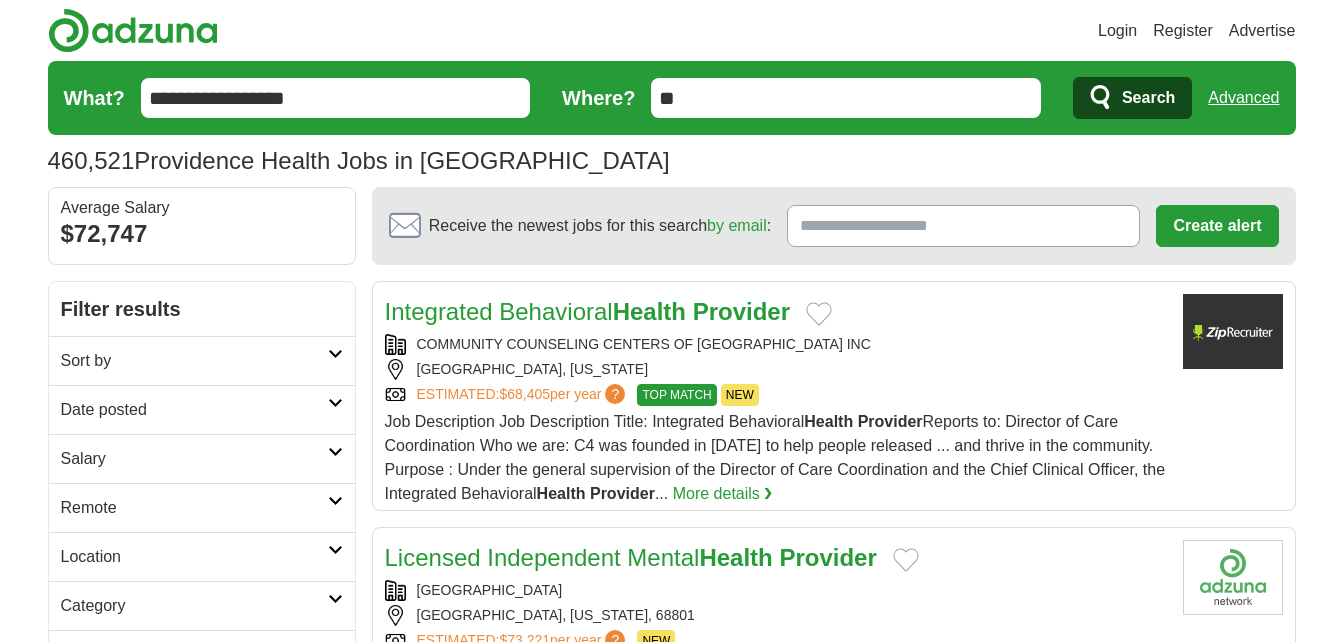 scroll, scrollTop: 0, scrollLeft: 0, axis: both 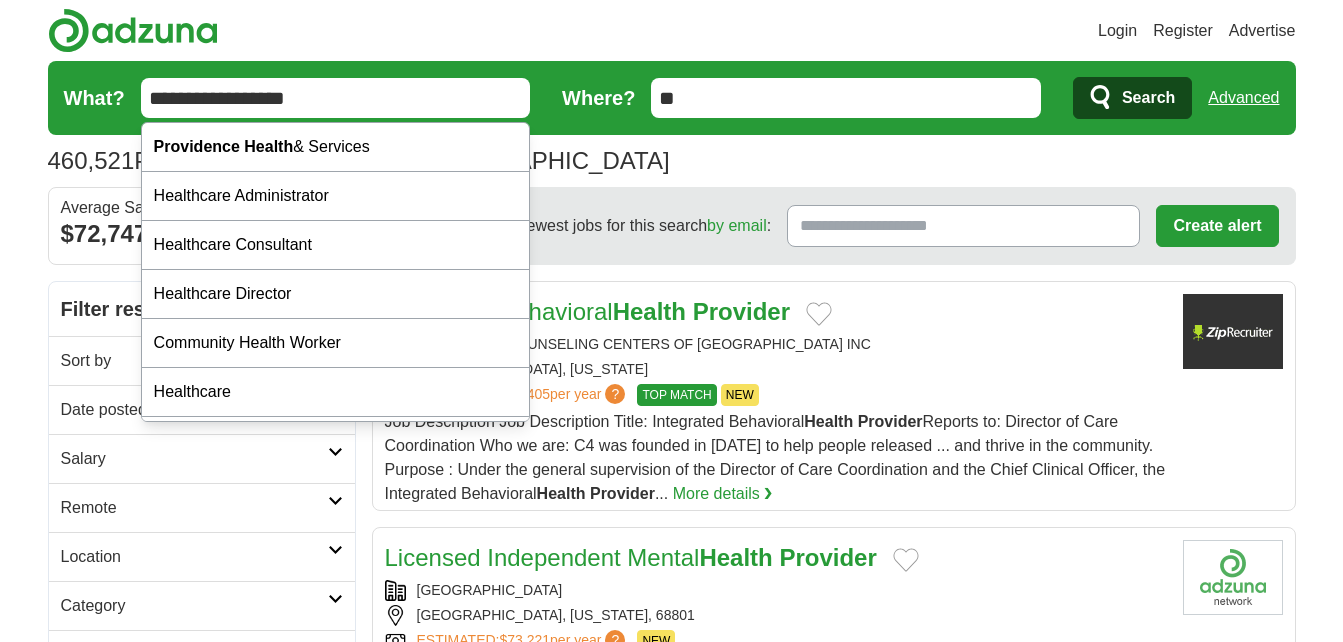 click on "**********" at bounding box center [336, 98] 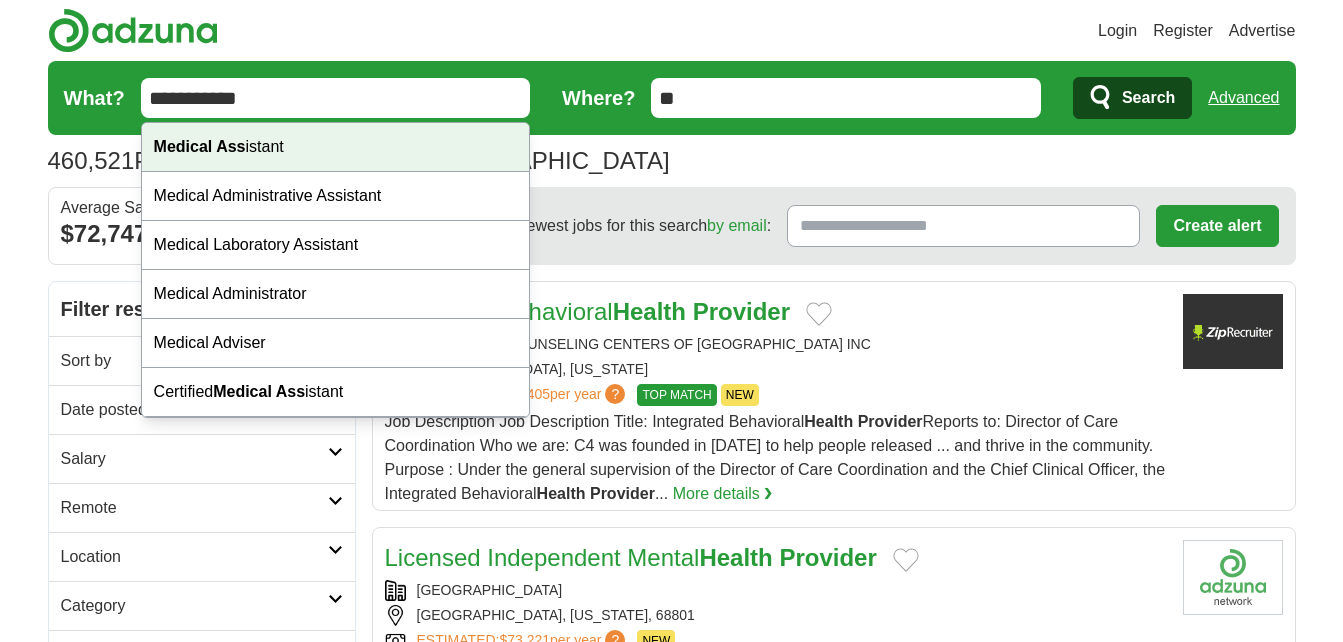 type on "**********" 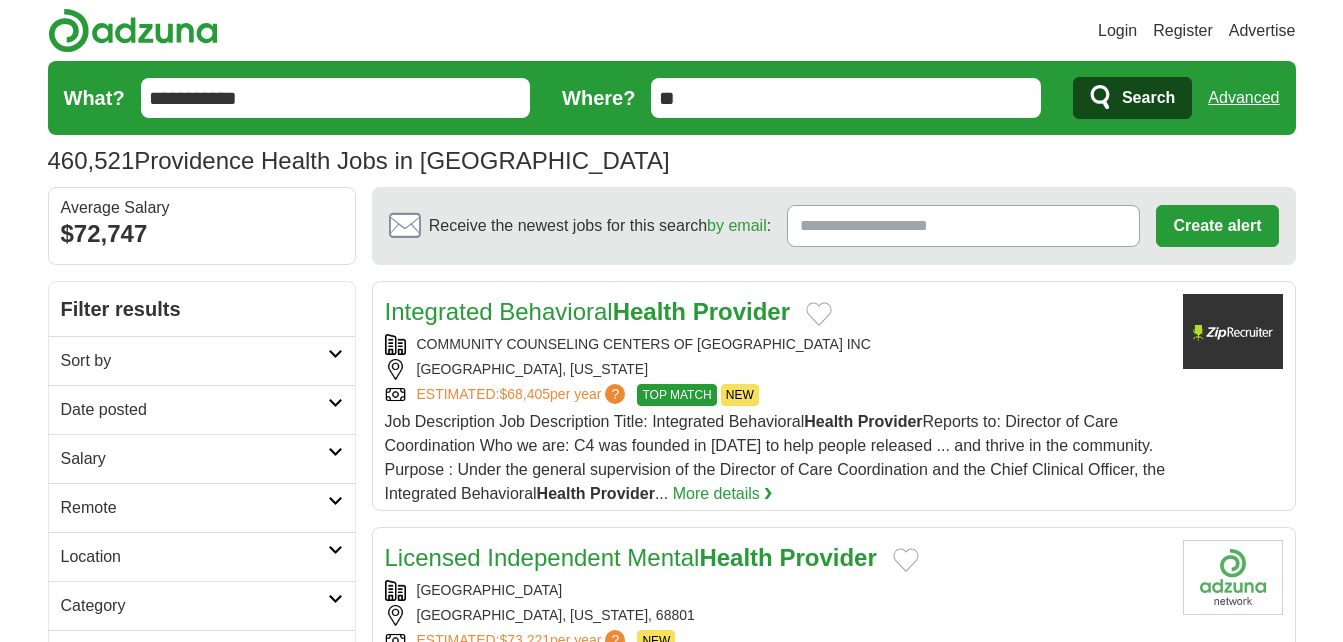 click on "**********" at bounding box center [336, 98] 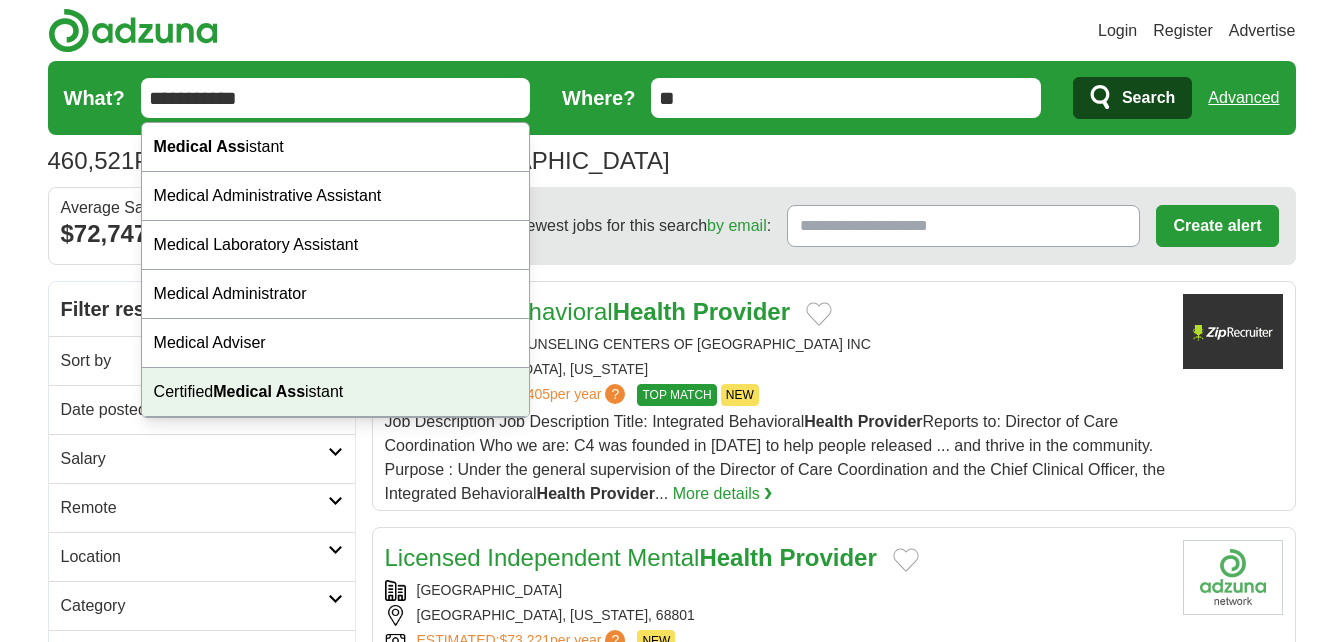 click on "Login
Register
Advertise
460,521
Providence Health Jobs in US
Salary
Salary
Select a salary range
Salary from
from $10,000
from $20,000
from $40,000
from $60,000
from $80,000
from $100,000
per year" at bounding box center (671, 2250) 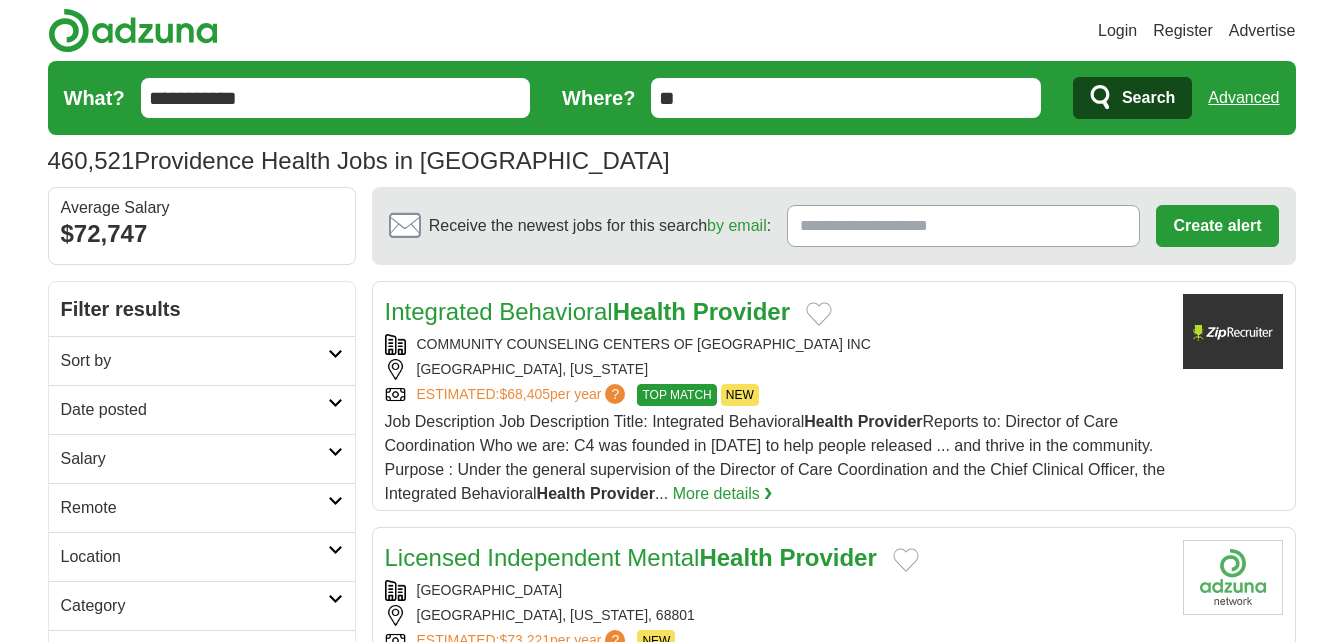 click on "**********" at bounding box center [672, 98] 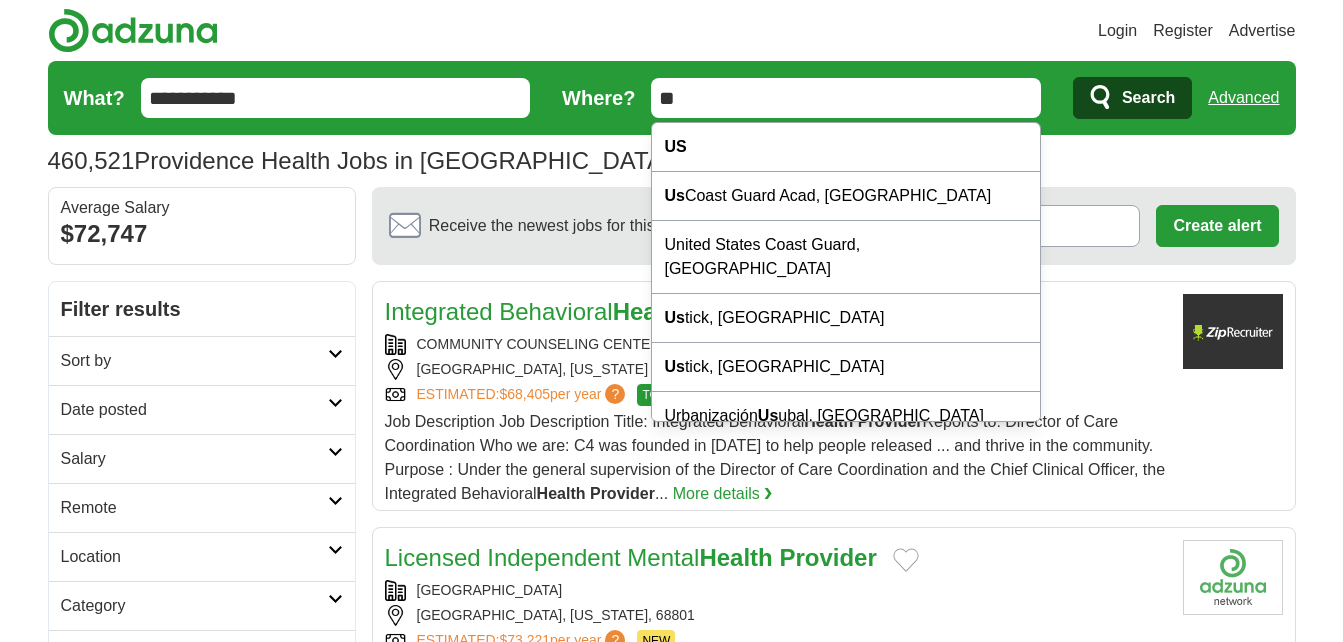 click on "**" at bounding box center (846, 98) 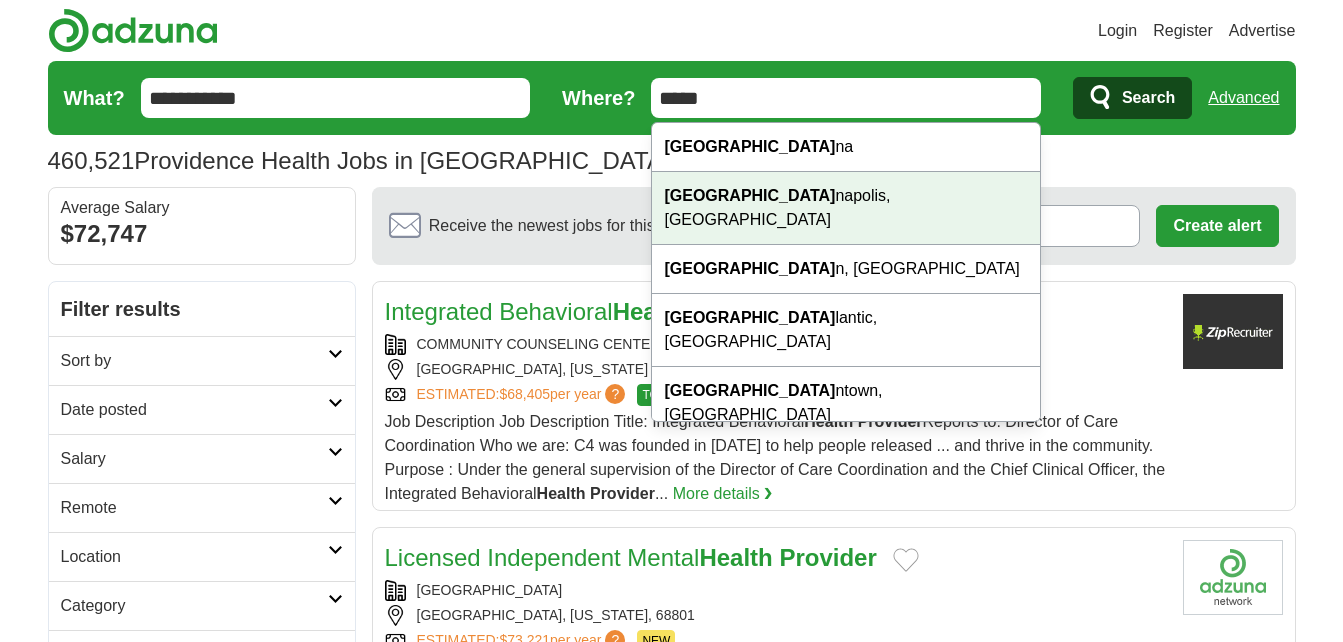 type on "*****" 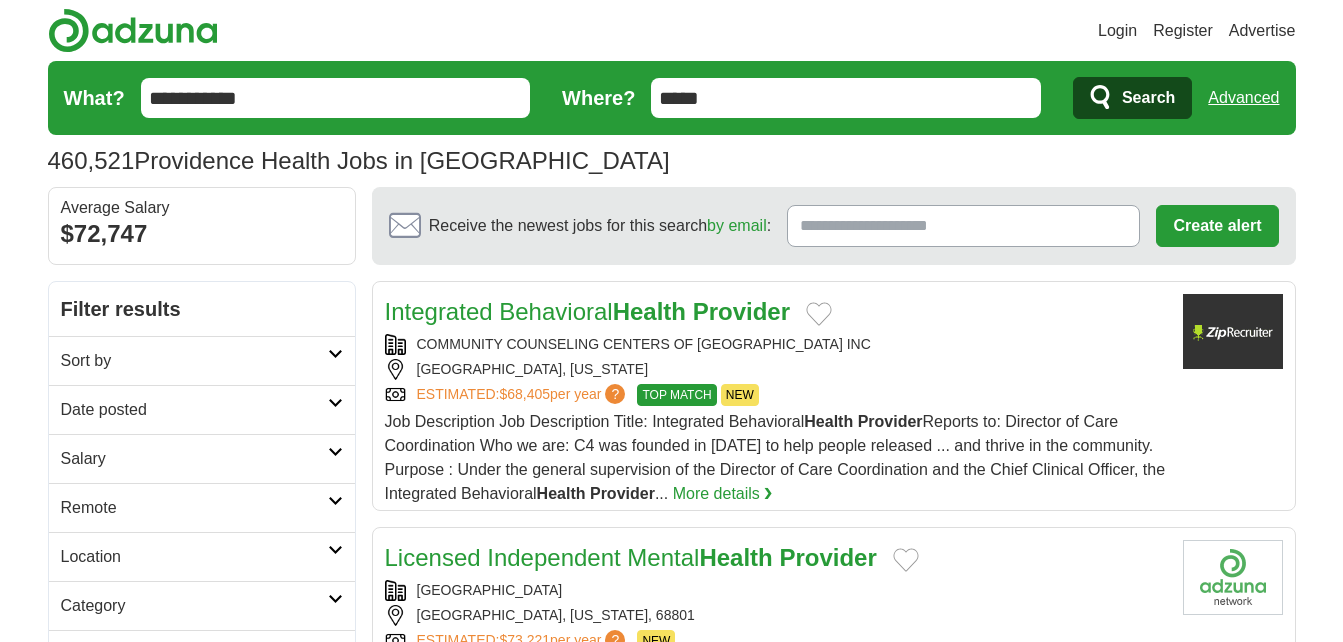 click on "Login
Register
Advertise
460,521
Providence Health Jobs in US
Salary
Salary
Select a salary range
Salary from
from $10,000
from $20,000
from $40,000
from $60,000
from $80,000
from $100,000
per year" at bounding box center (671, 2250) 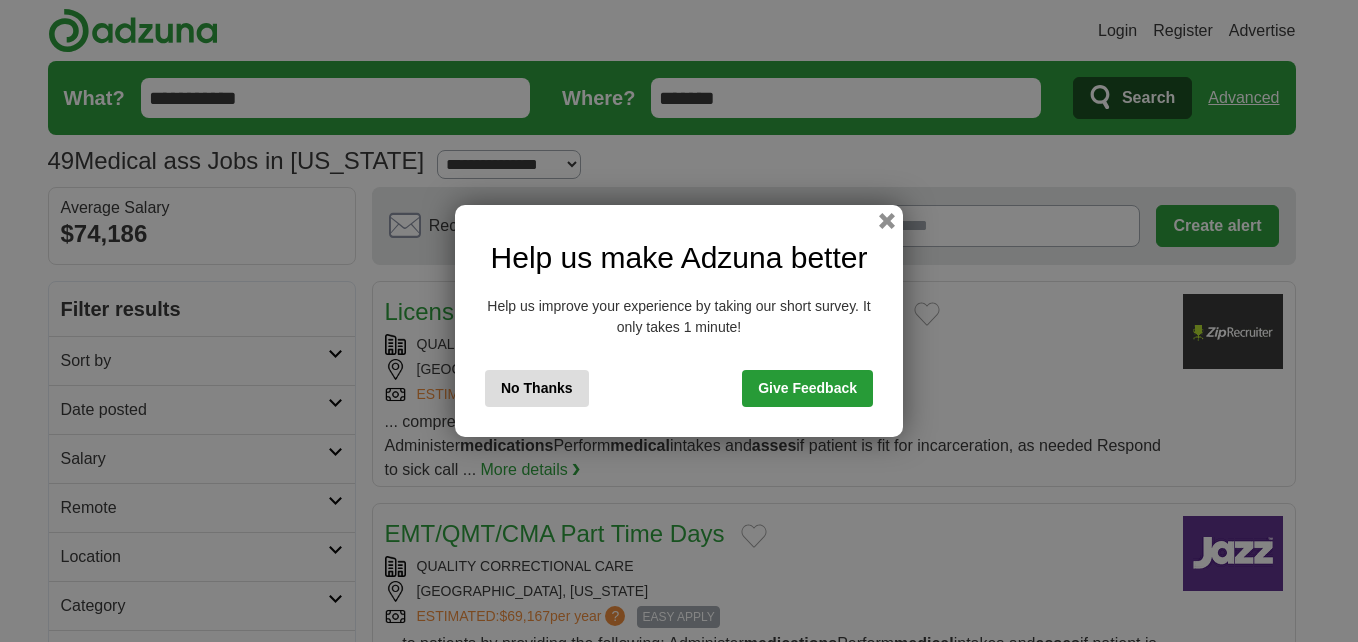 scroll, scrollTop: 0, scrollLeft: 0, axis: both 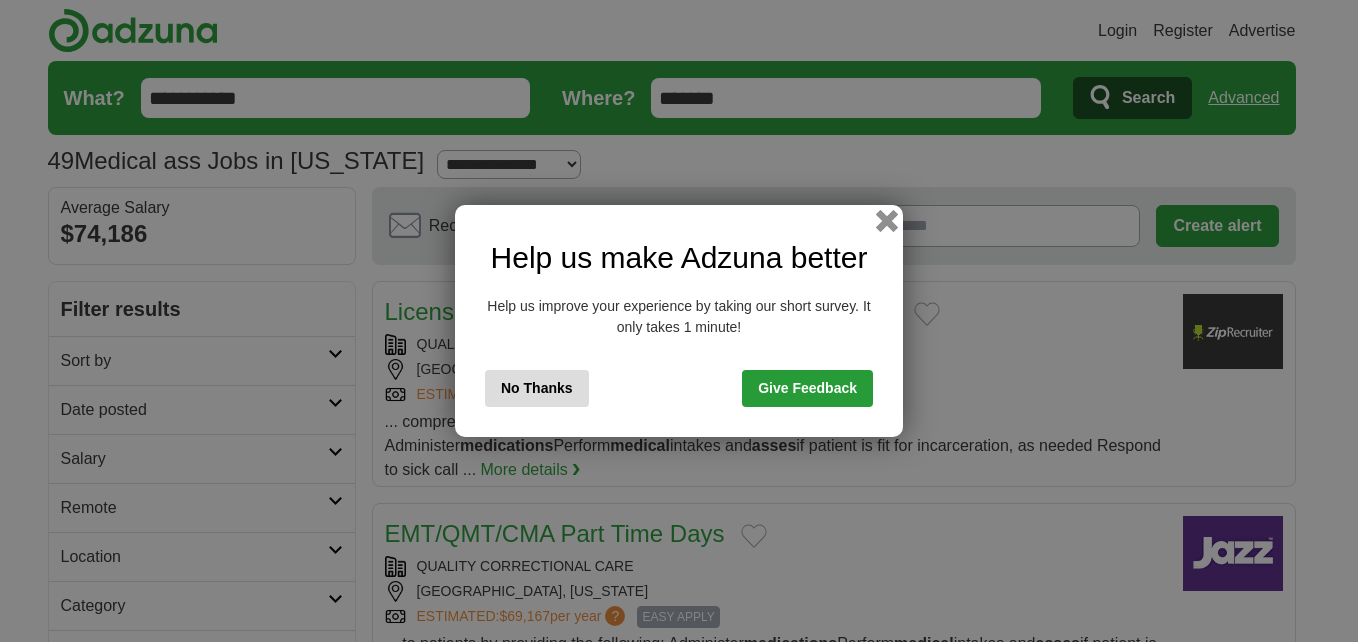 click at bounding box center [887, 221] 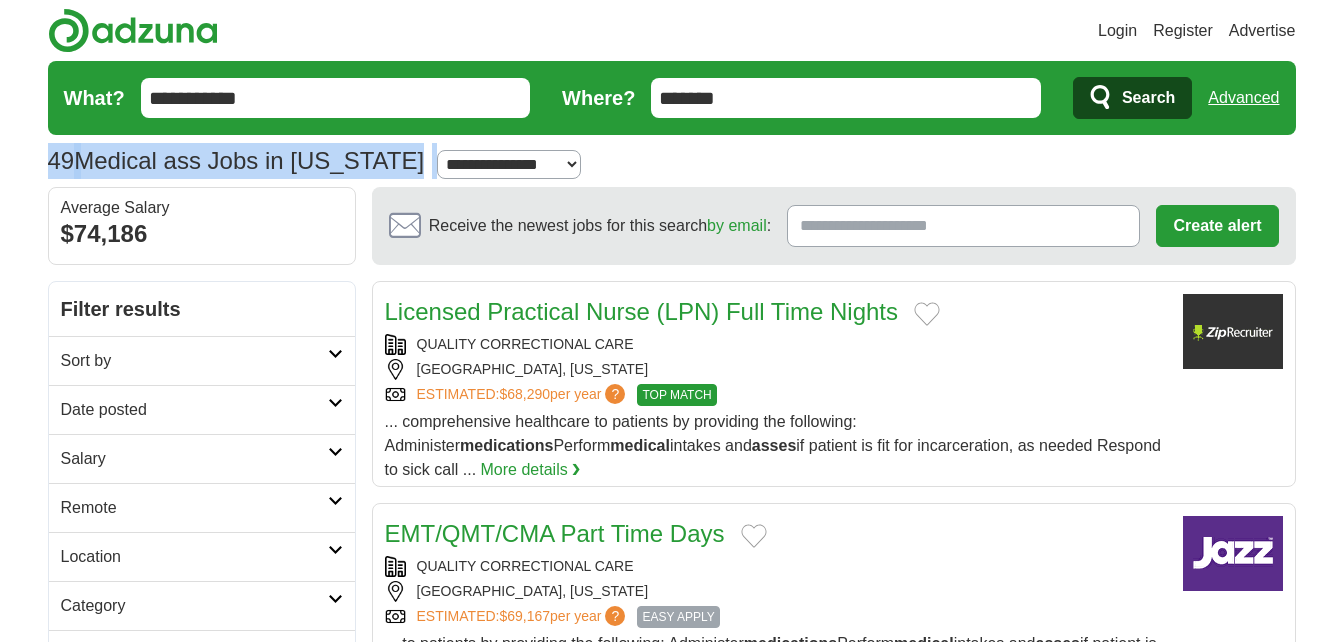 drag, startPoint x: 1342, startPoint y: 128, endPoint x: 1356, endPoint y: 173, distance: 47.127487 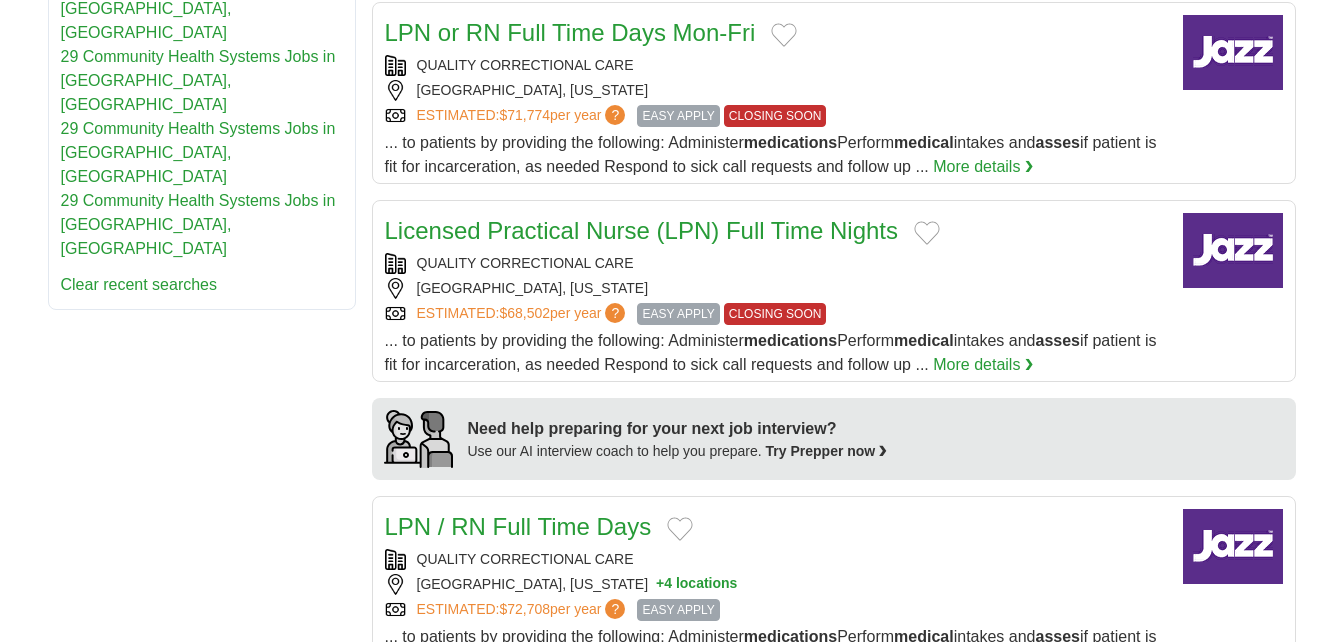 scroll, scrollTop: 0, scrollLeft: 0, axis: both 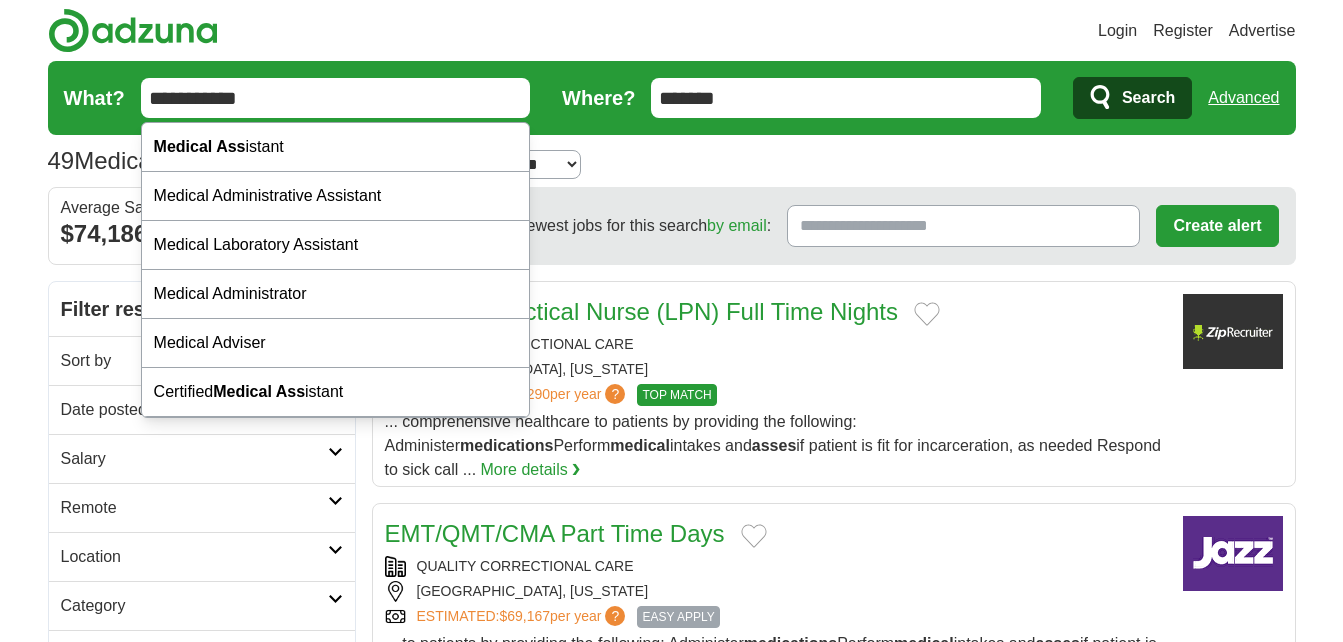 click on "**********" at bounding box center [336, 98] 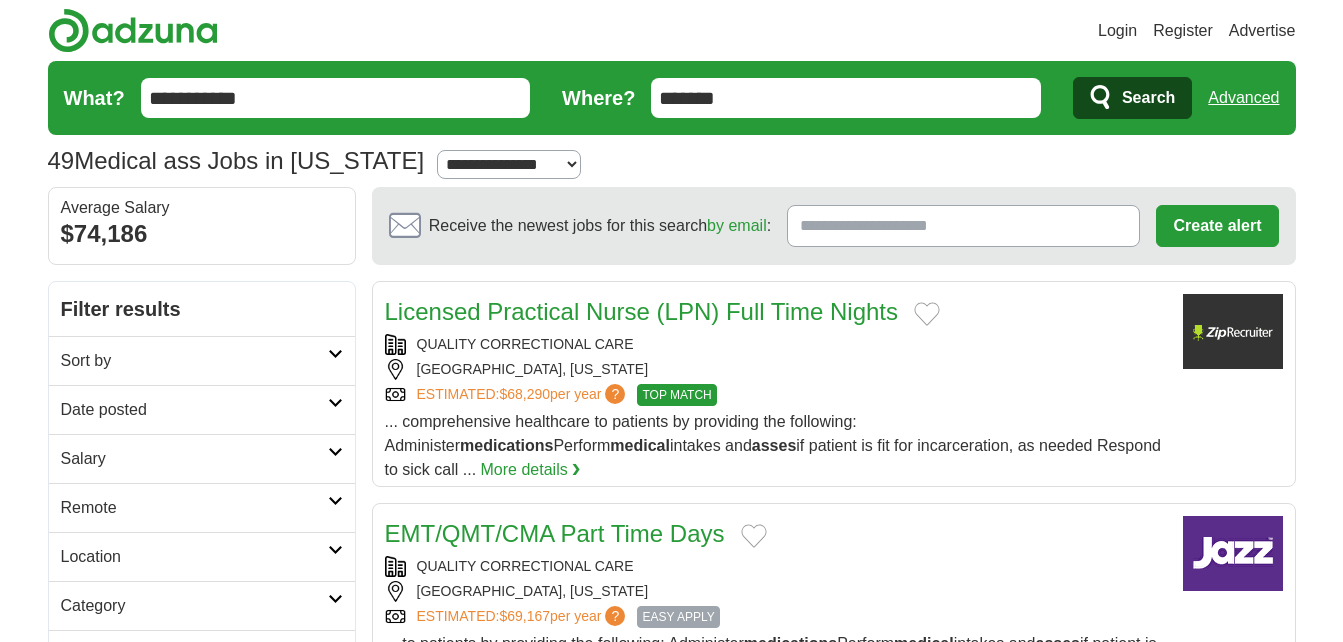 click on "Login
Register
Advertise
49
Medical ass Jobs in Indiana
Salary
Salary
Select a salary range
Salary from
from $10,000
from $20,000
from $40,000
from $60,000
from $80,000
from $100,000
per year" at bounding box center (671, 1525) 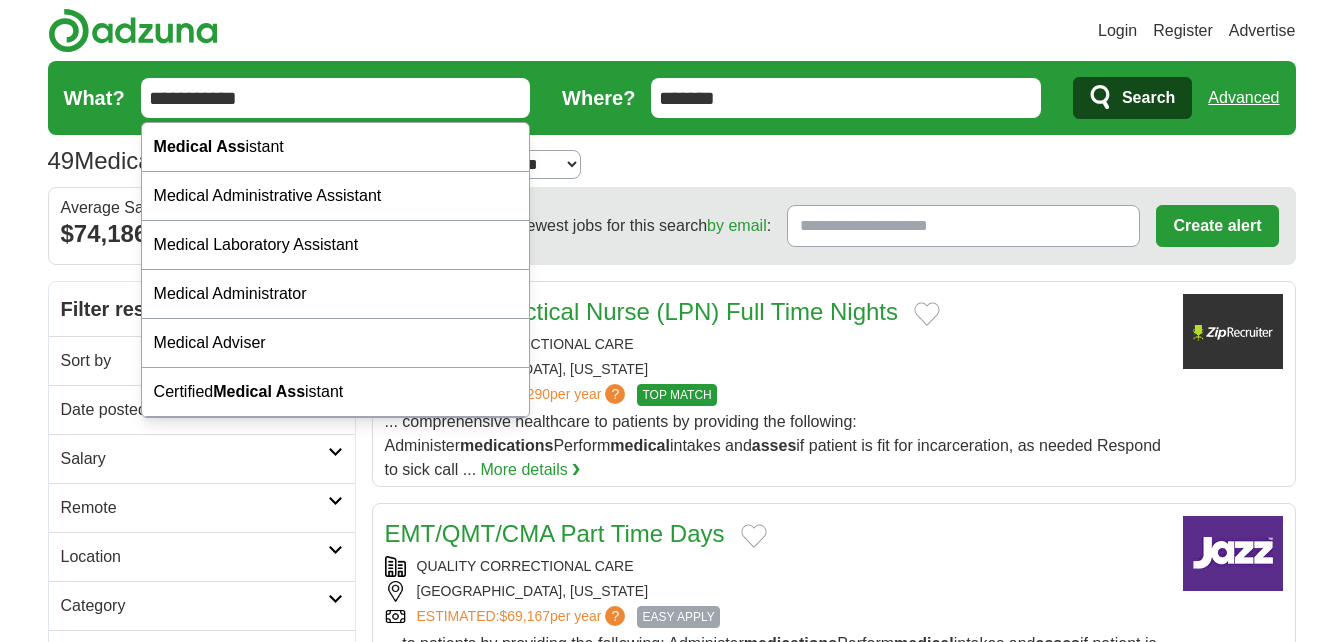 click on "**********" at bounding box center [336, 98] 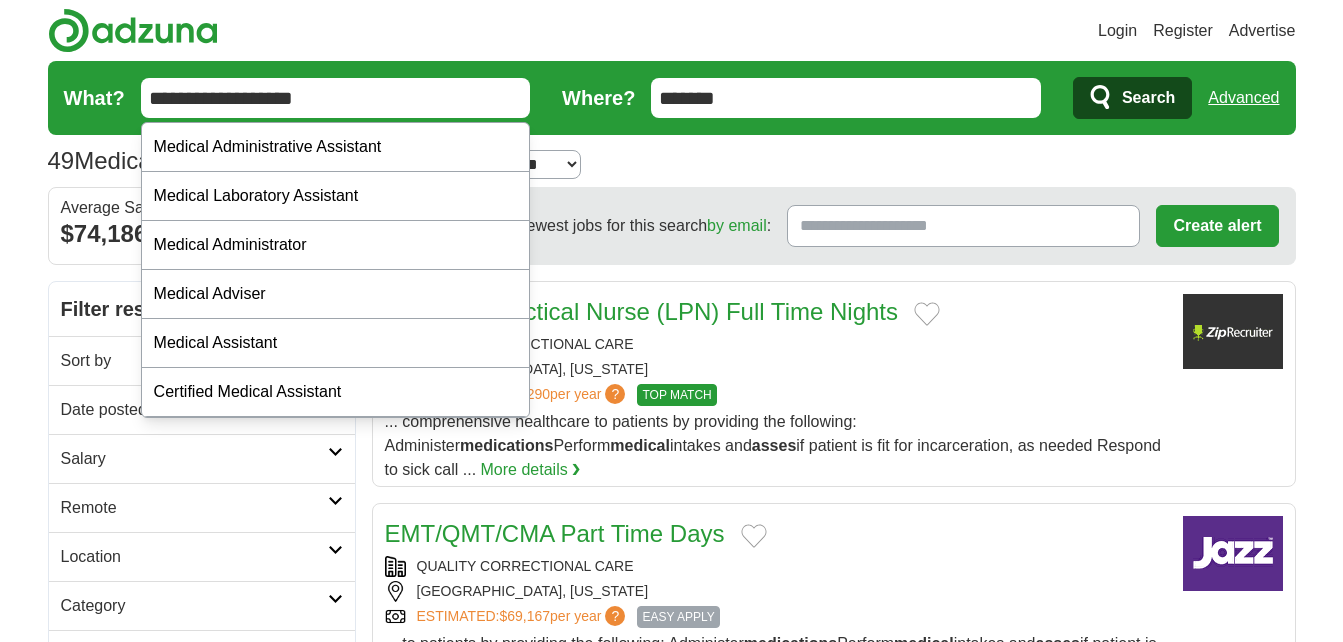 type on "**********" 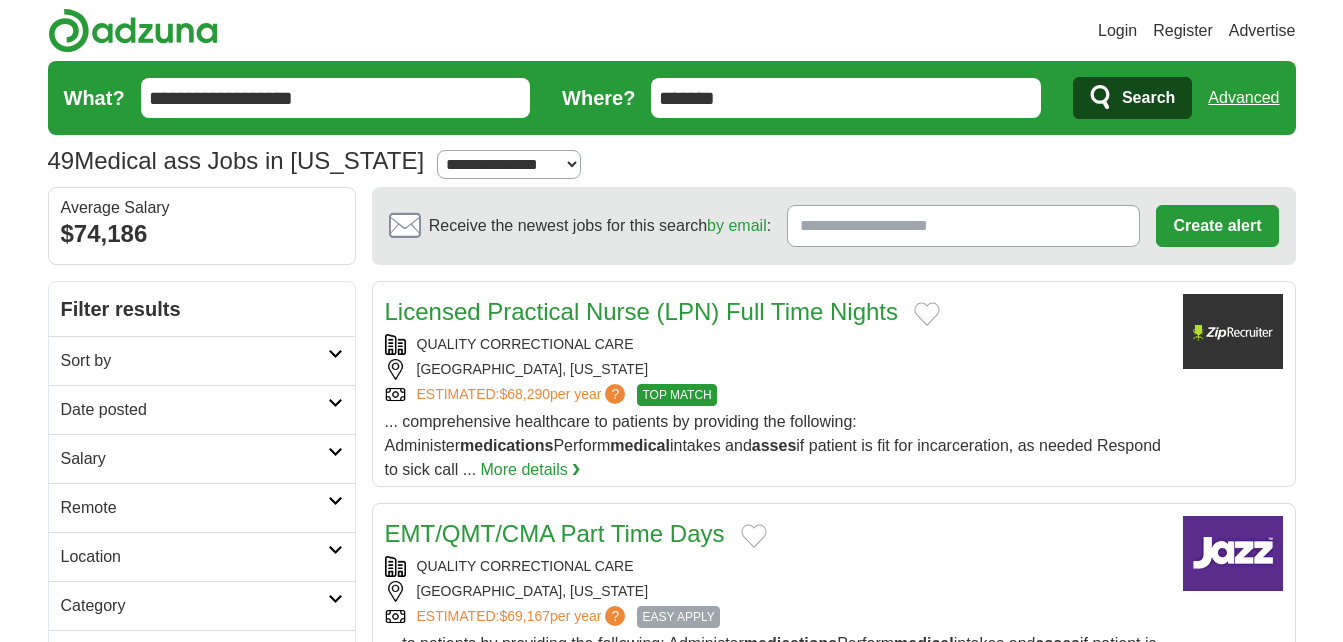 click on "Login
Register
Advertise
49
Medical ass Jobs in Indiana
Salary
Salary
Select a salary range
Salary from
from $10,000
from $20,000
from $40,000
from $60,000
from $80,000
from $100,000
per year" at bounding box center [671, 1525] 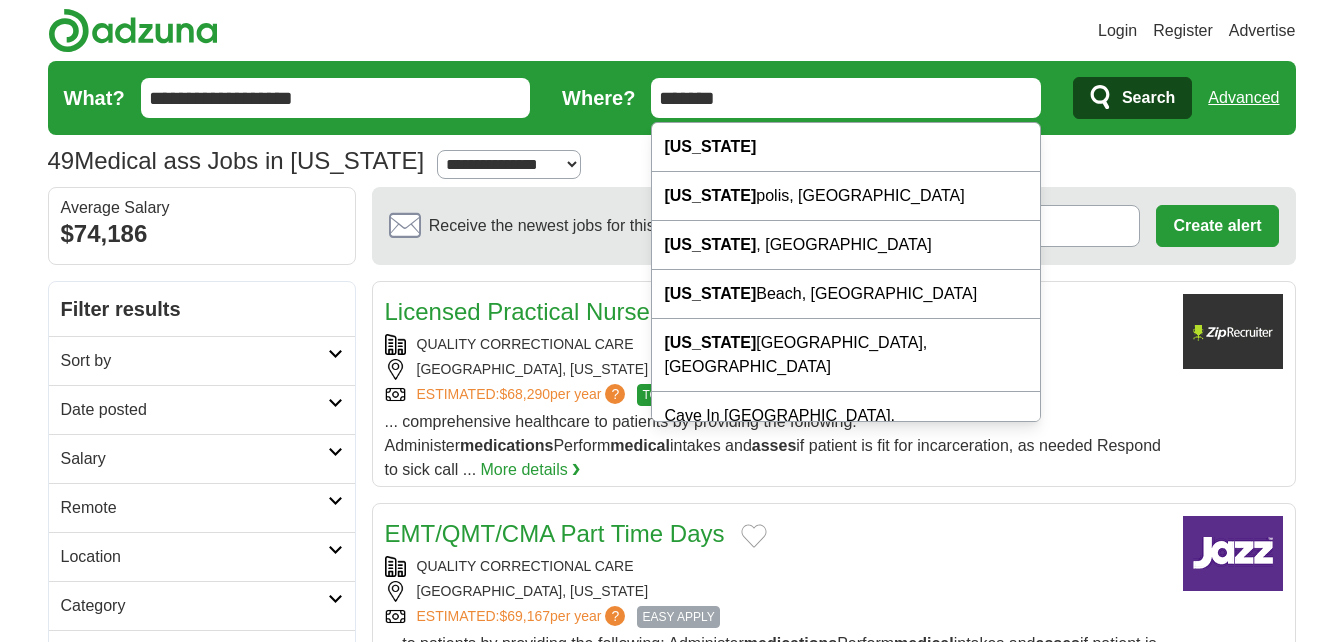 click on "*******" at bounding box center (846, 98) 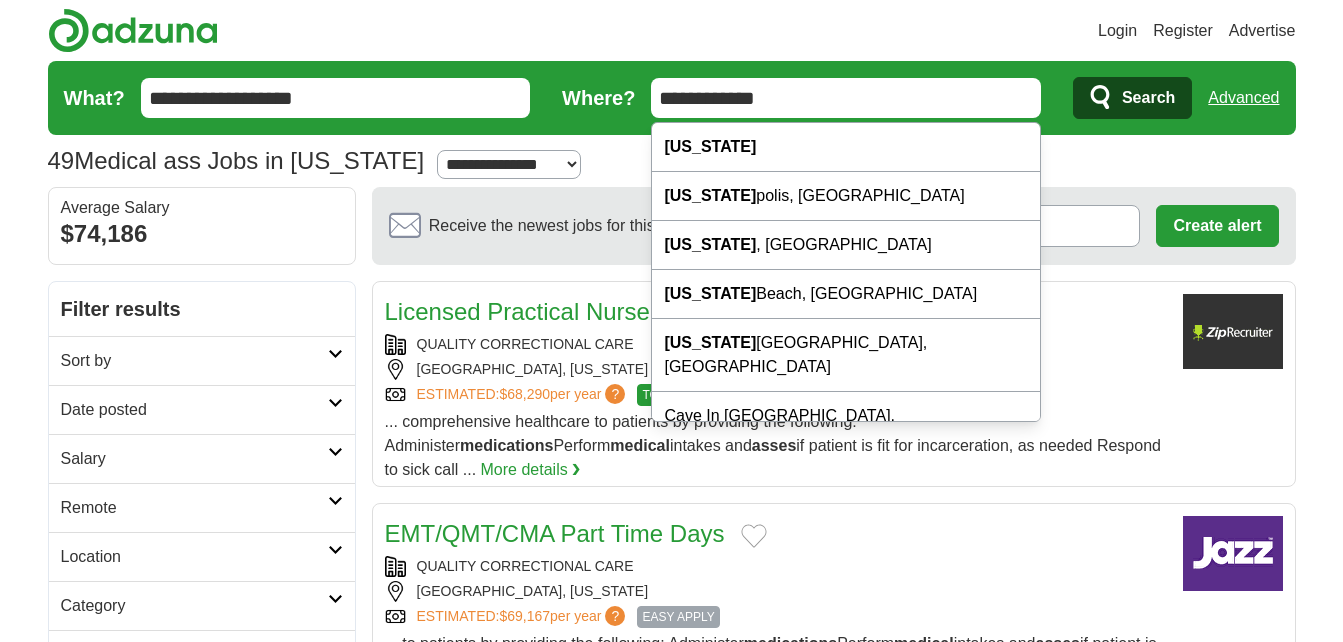 type on "**********" 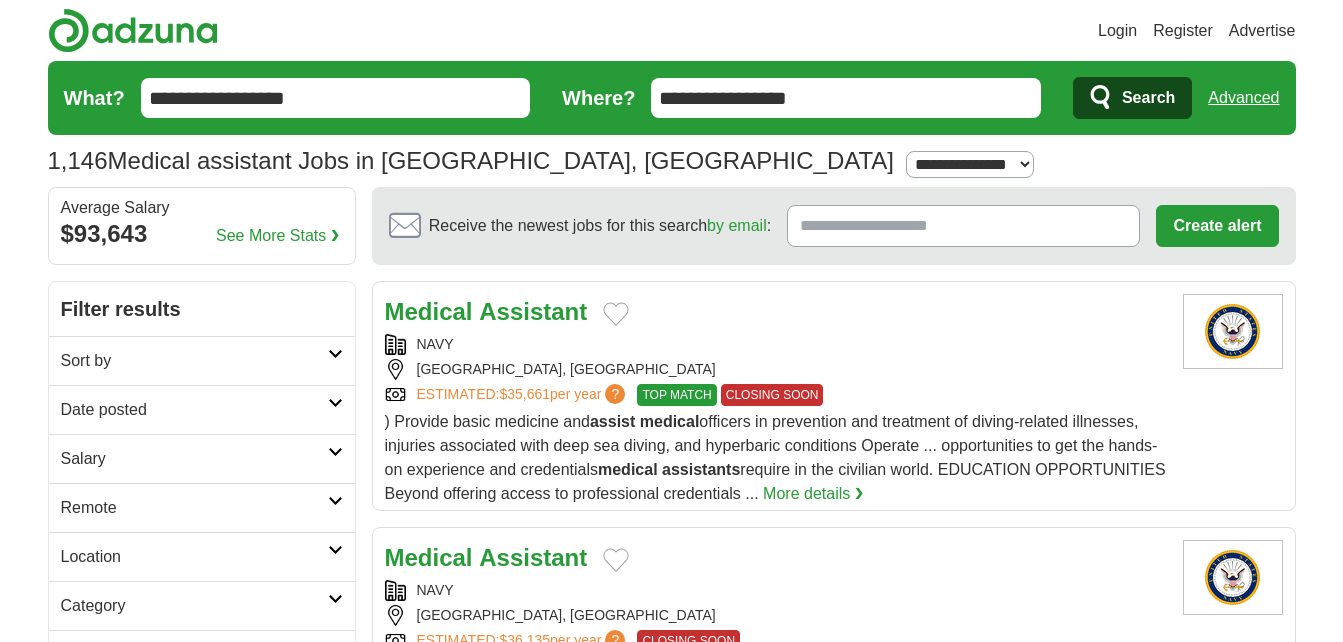 scroll, scrollTop: 0, scrollLeft: 0, axis: both 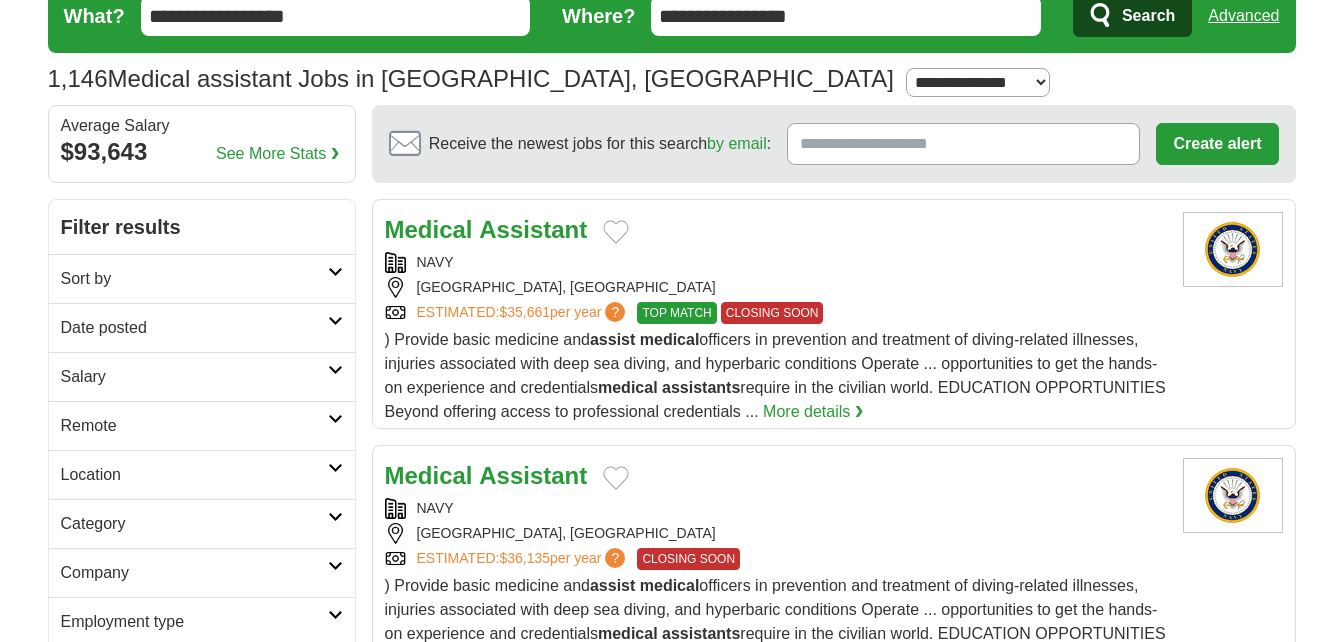 click on "More details ❯" at bounding box center (813, 412) 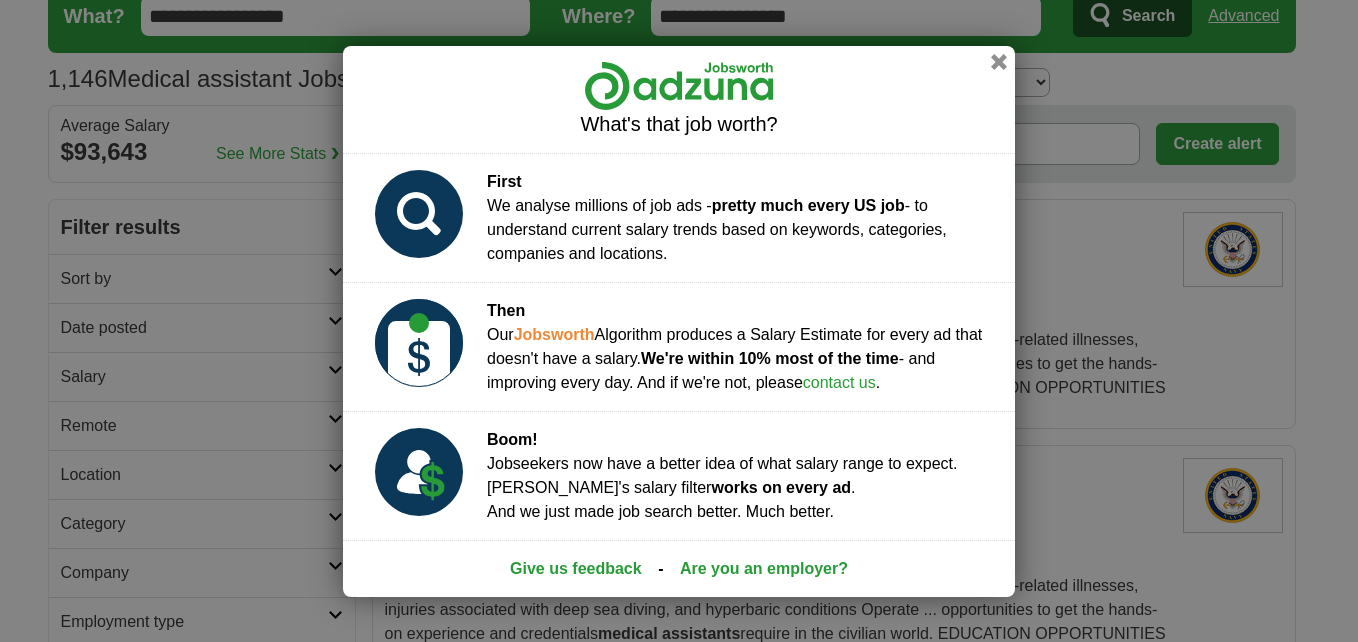 click on "What's that job worth?
First  We analyse millions of job ads -  pretty much every US job  - to understand current
salary trends based on keywords, categories, companies and locations.
Then
Our  Jobsworth  Algorithm produces a Salary Estimate for every ad that doesn't have a salary.
We're within 10% most of the time  - and improving every day. And if we're not, please
contact us .
Boom!  Jobseekers now have a better idea of what salary range to expect.  Adzuna's salary filter
works on every ad .  And we just made job search better. Much better.
Give us feedback
-
Are you an employer?
Loading..." at bounding box center (679, 321) 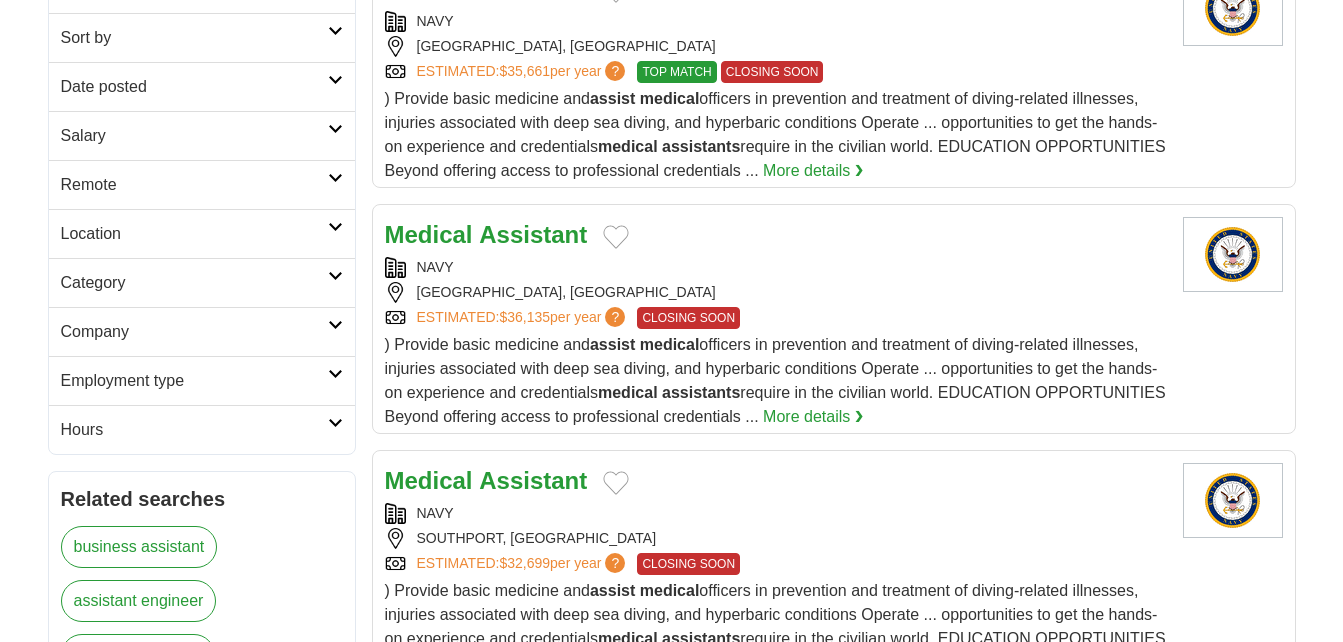scroll, scrollTop: 335, scrollLeft: 0, axis: vertical 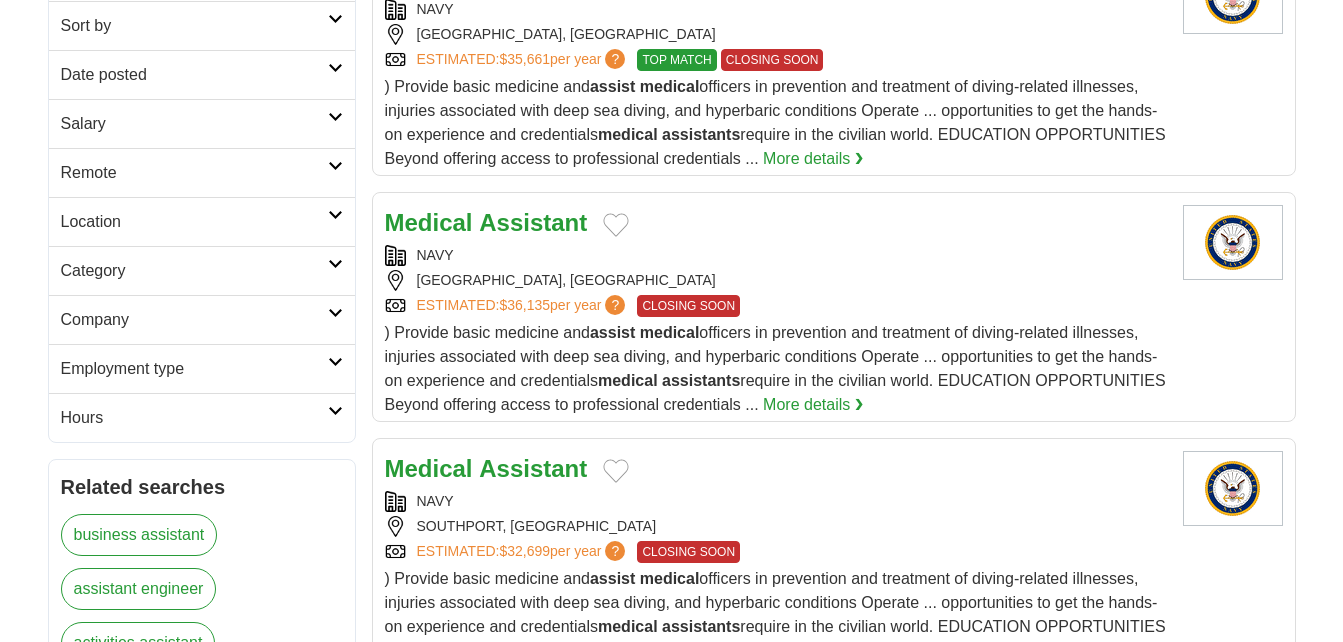 click on "More details ❯" at bounding box center [813, 405] 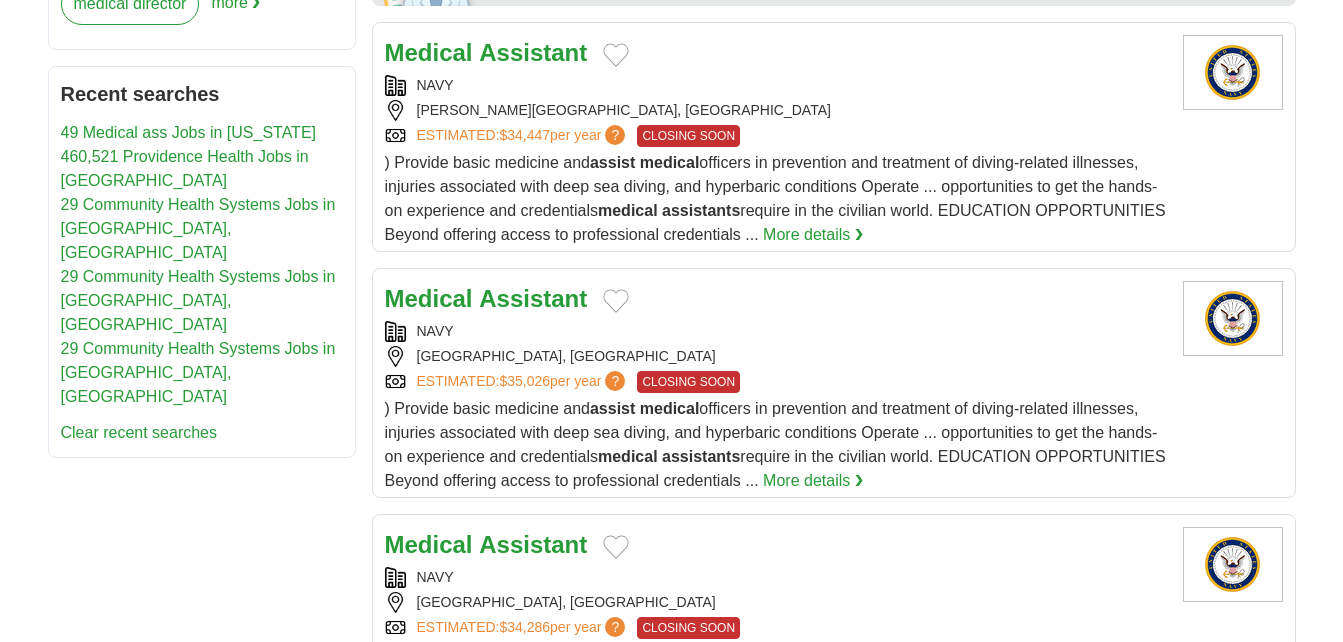 scroll, scrollTop: 1088, scrollLeft: 0, axis: vertical 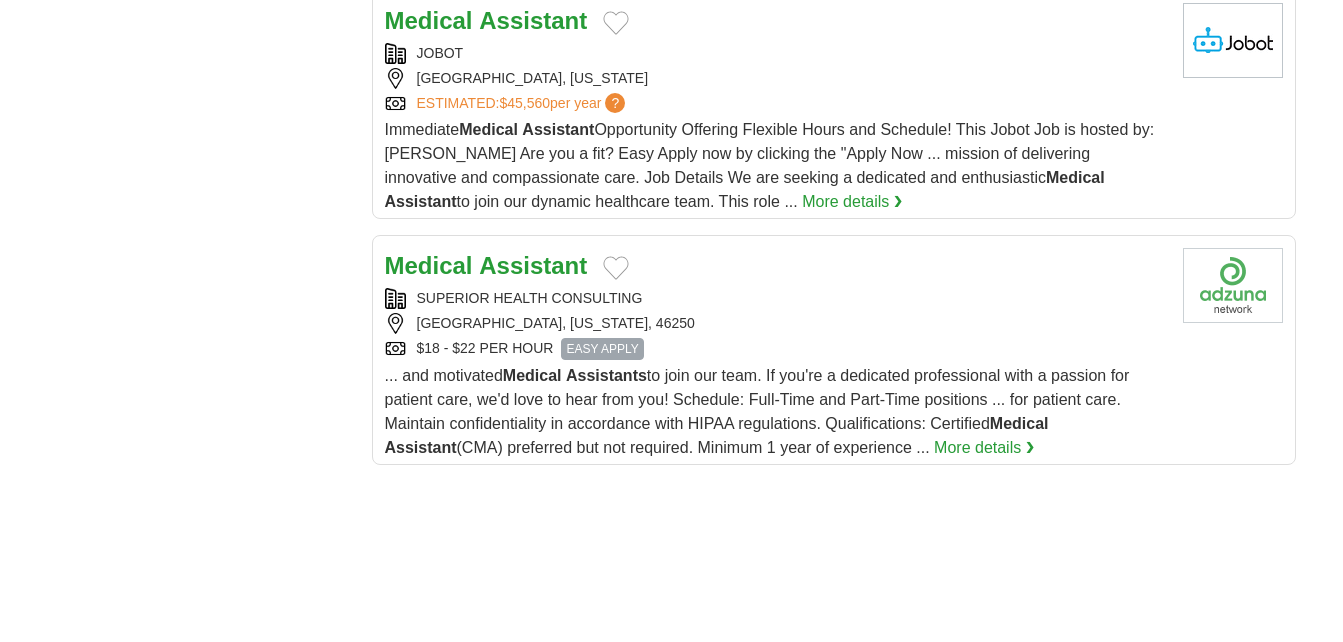 click on "More details ❯" at bounding box center [984, 448] 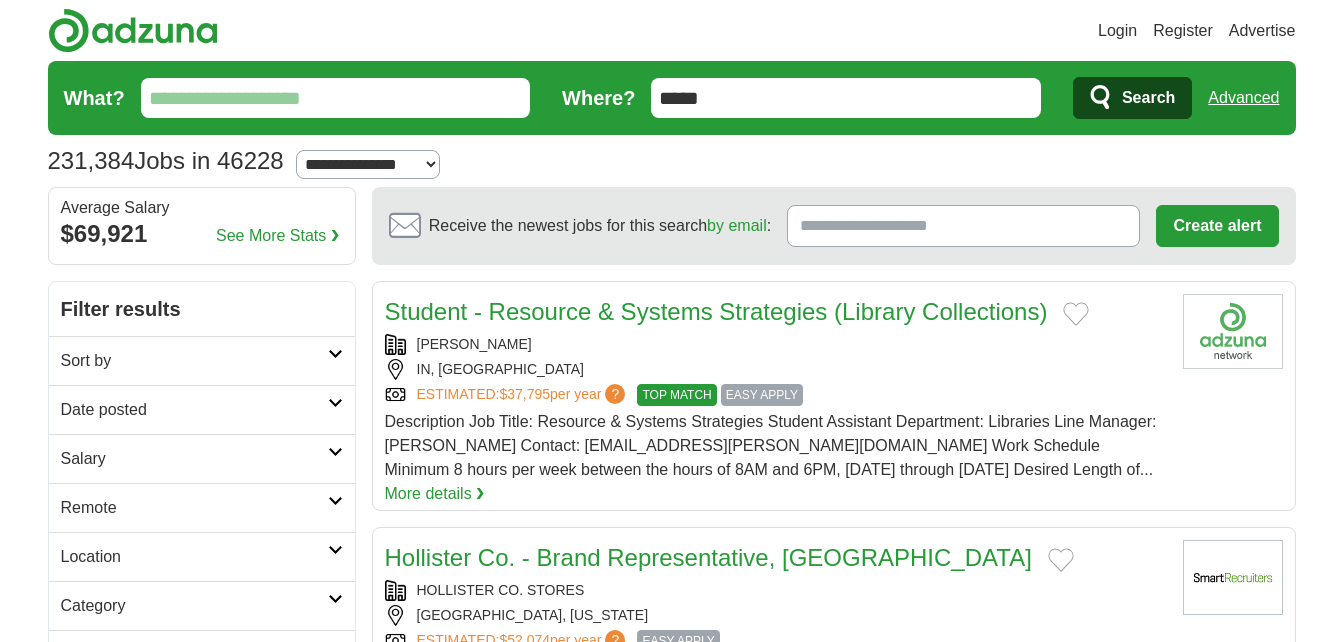 scroll, scrollTop: 0, scrollLeft: 0, axis: both 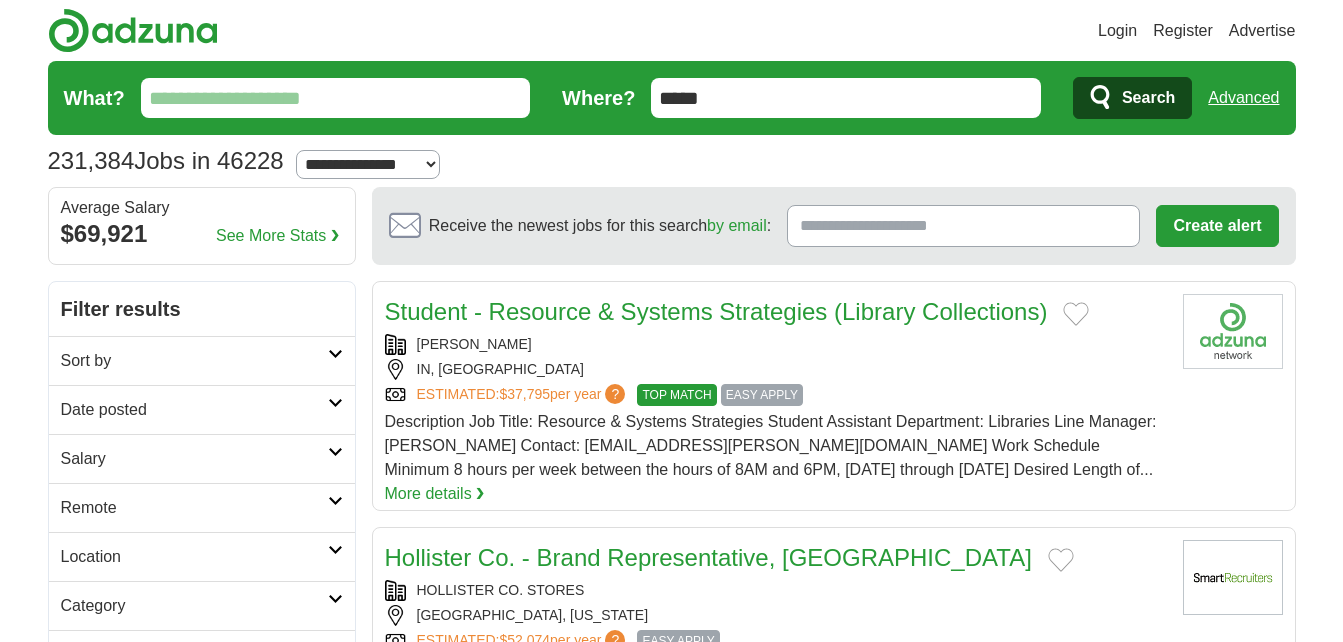 click on "What?" at bounding box center [336, 98] 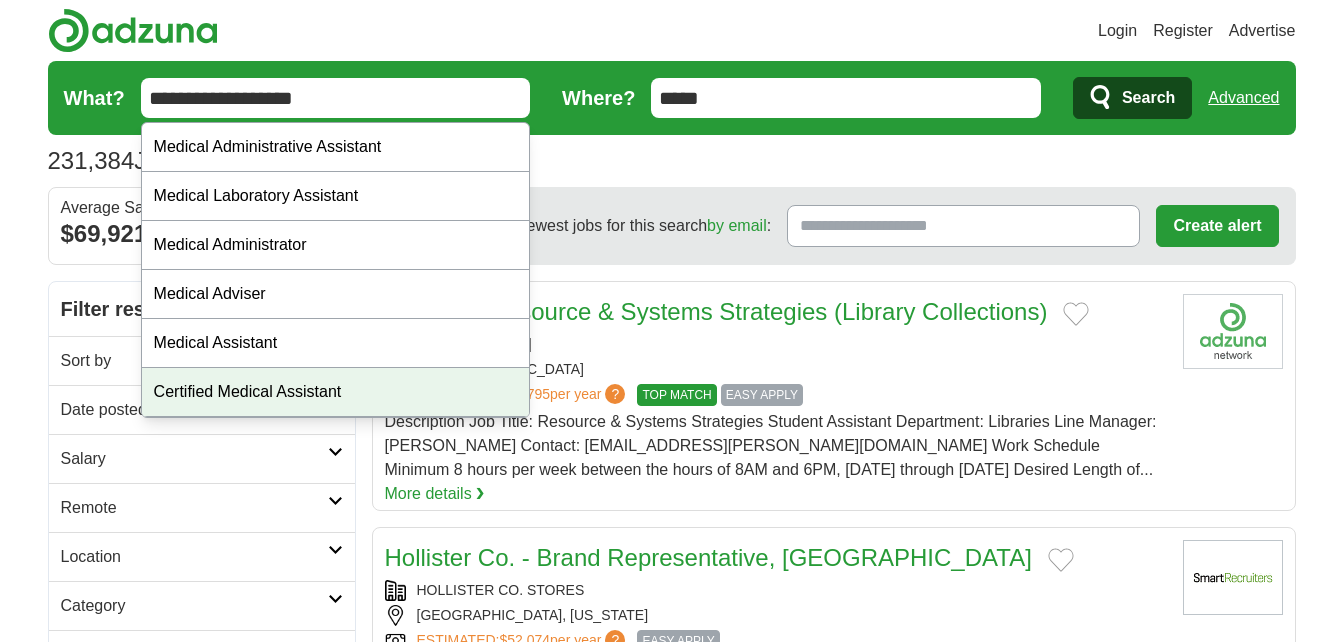 click on "Certified Medical Assistant" at bounding box center [336, 392] 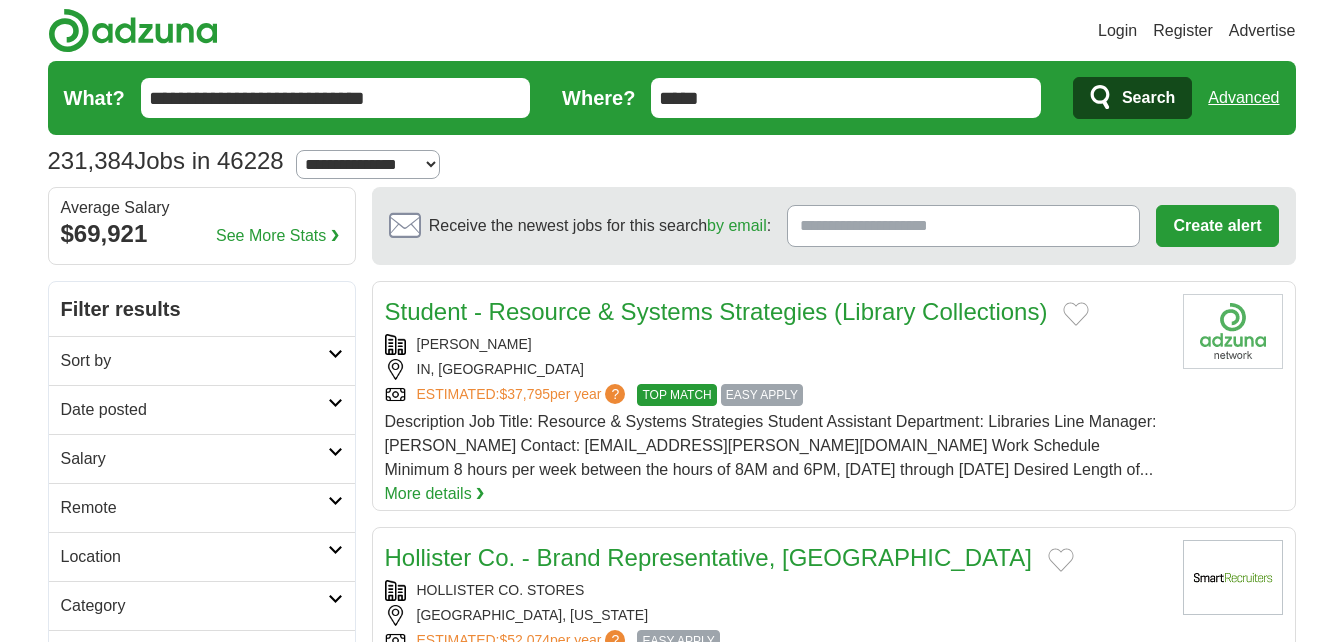click on "Search" at bounding box center [1132, 98] 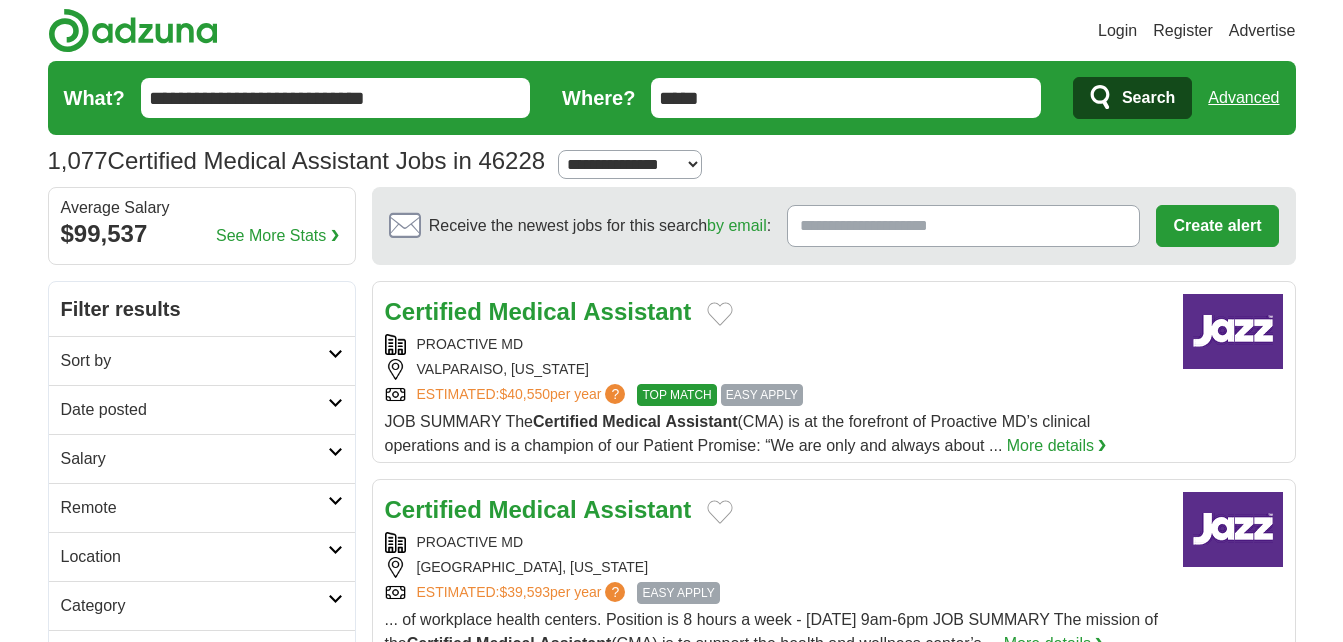 scroll, scrollTop: 0, scrollLeft: 0, axis: both 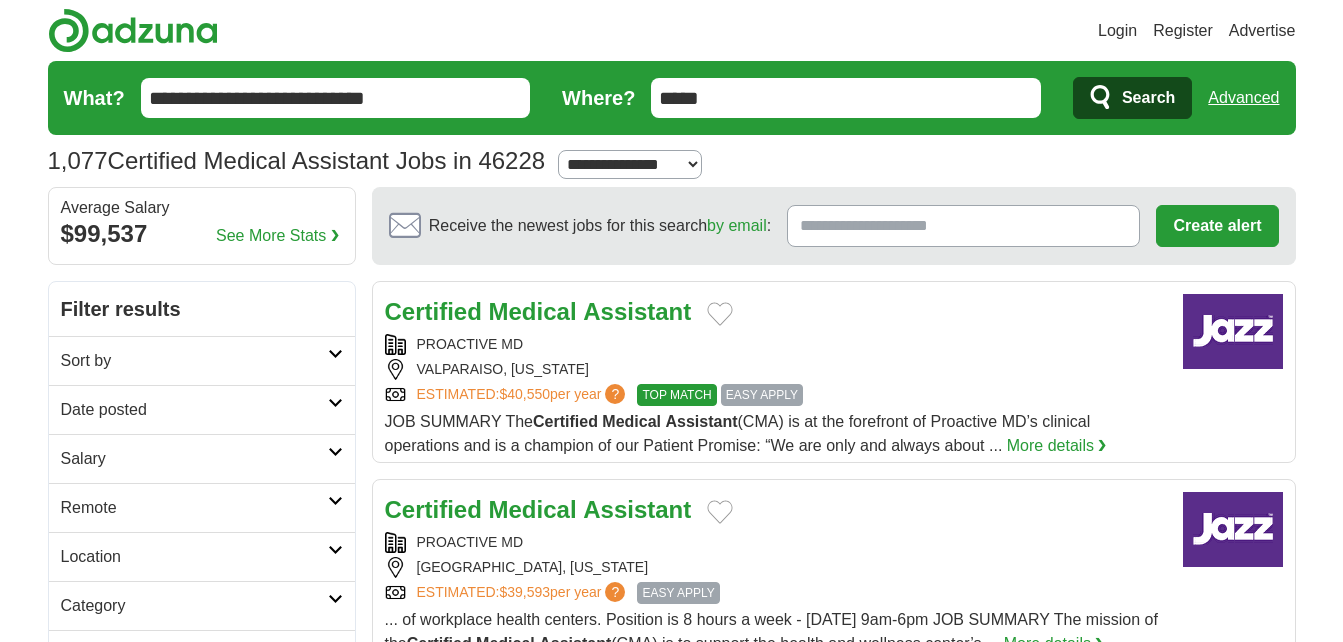 click on "**********" at bounding box center [630, 164] 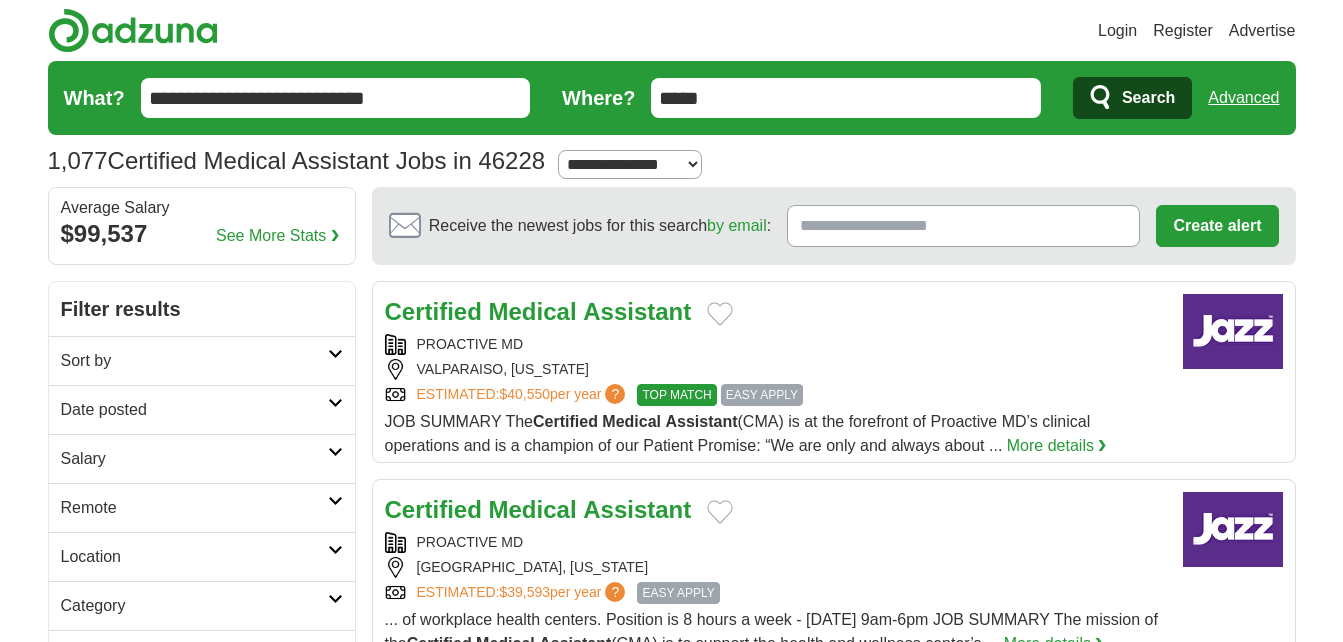click on "Search" at bounding box center [1148, 98] 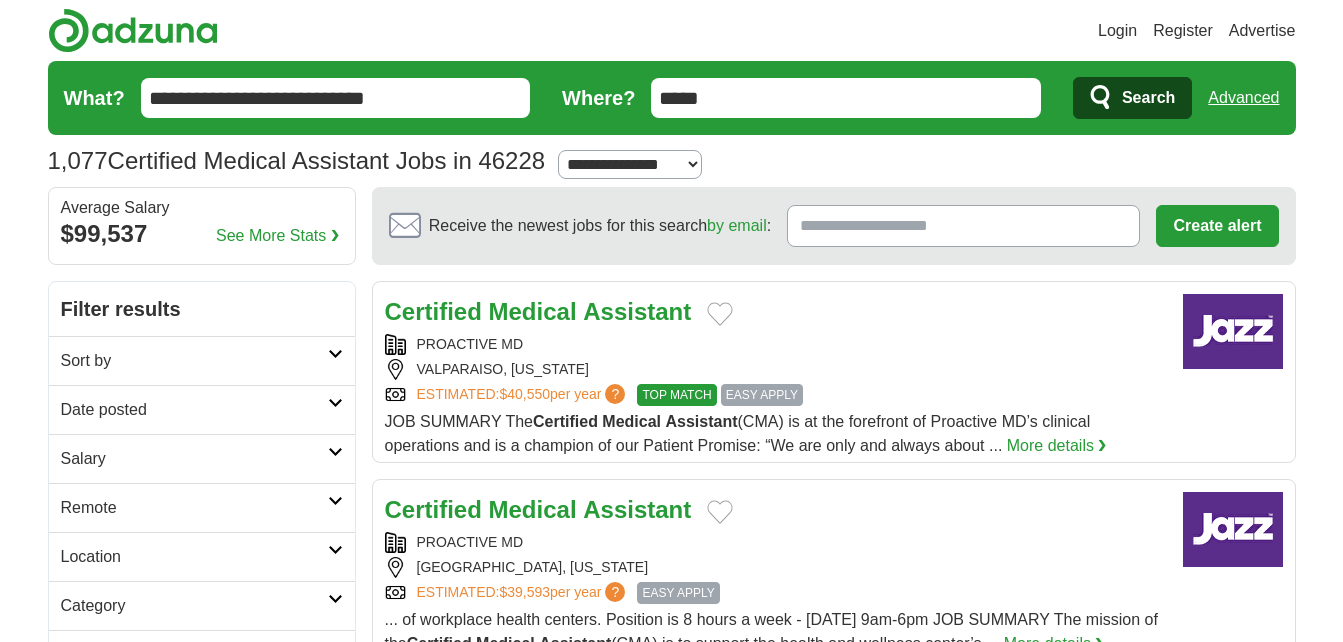 click on "*****" at bounding box center (846, 98) 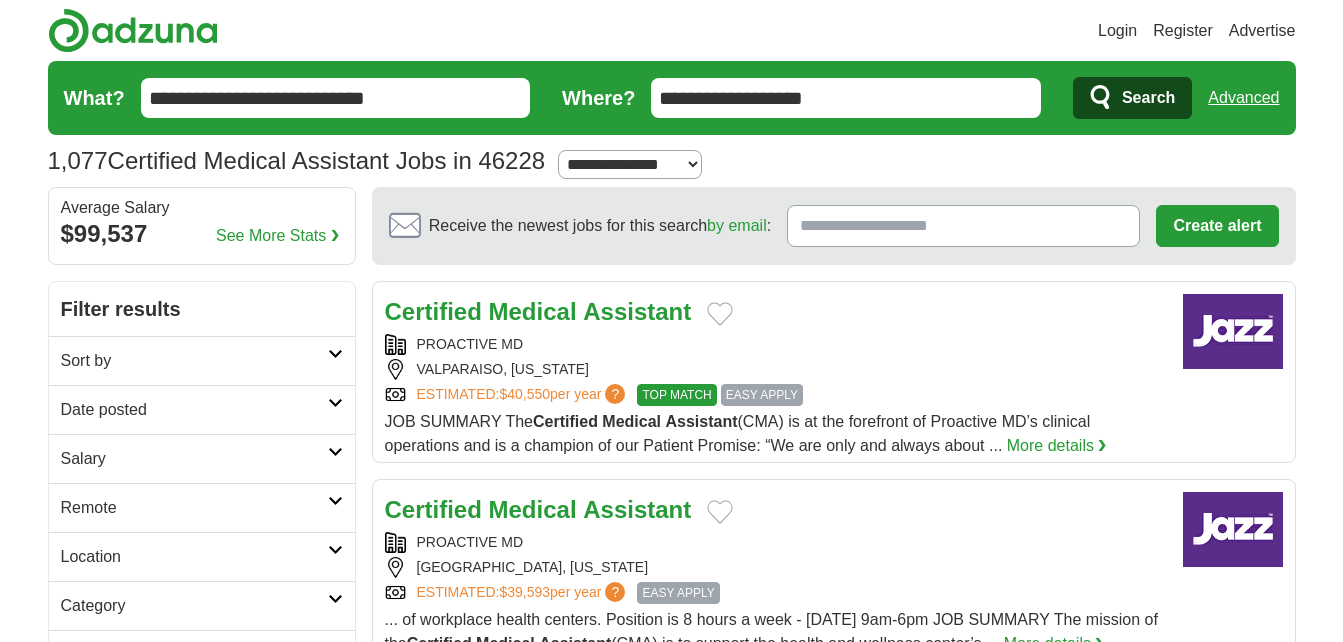 type on "**********" 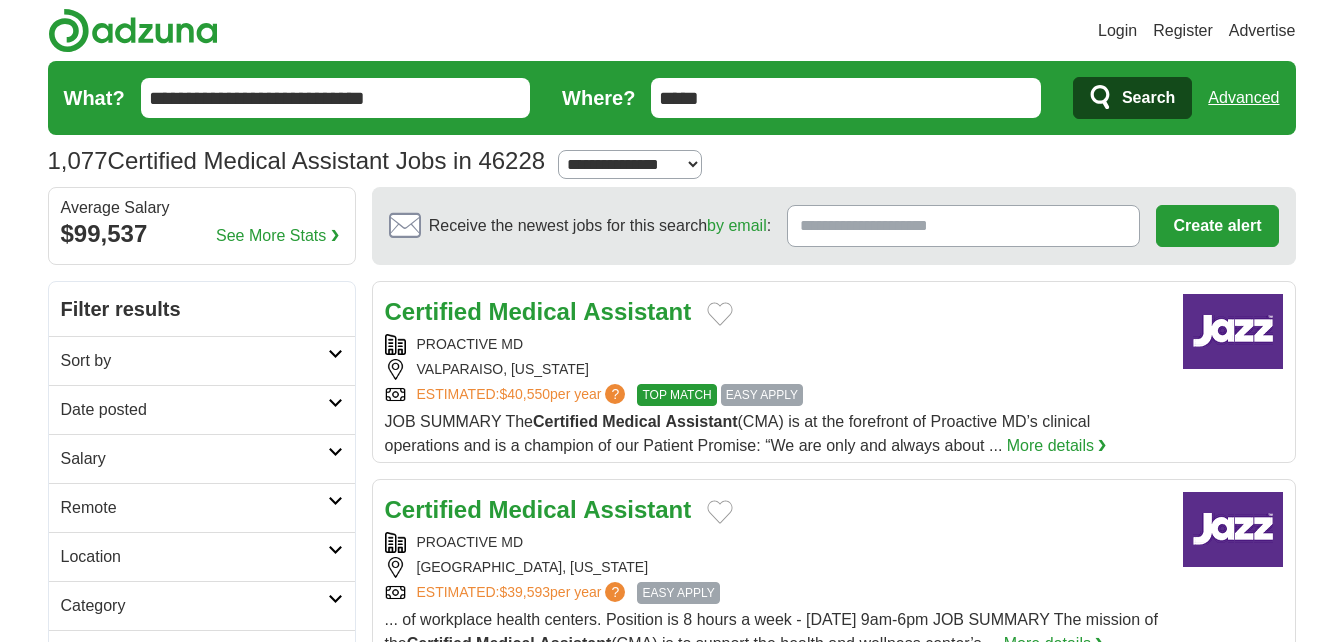 scroll, scrollTop: 0, scrollLeft: 0, axis: both 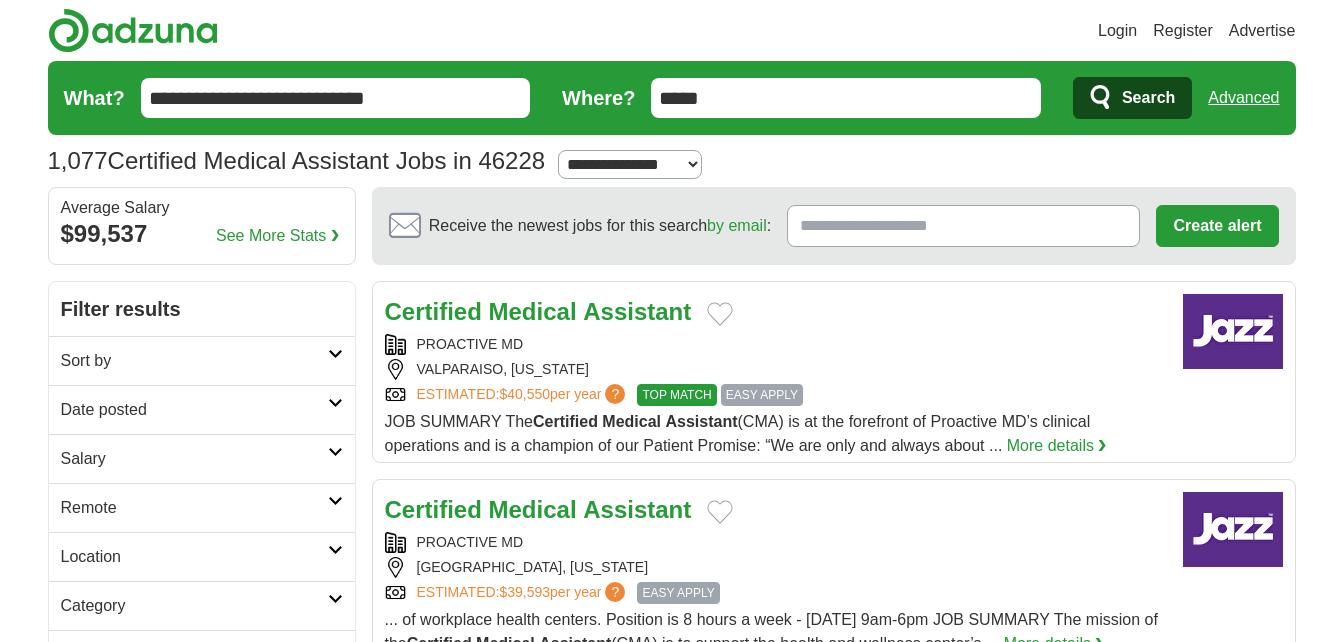 click on "Search" at bounding box center [1148, 98] 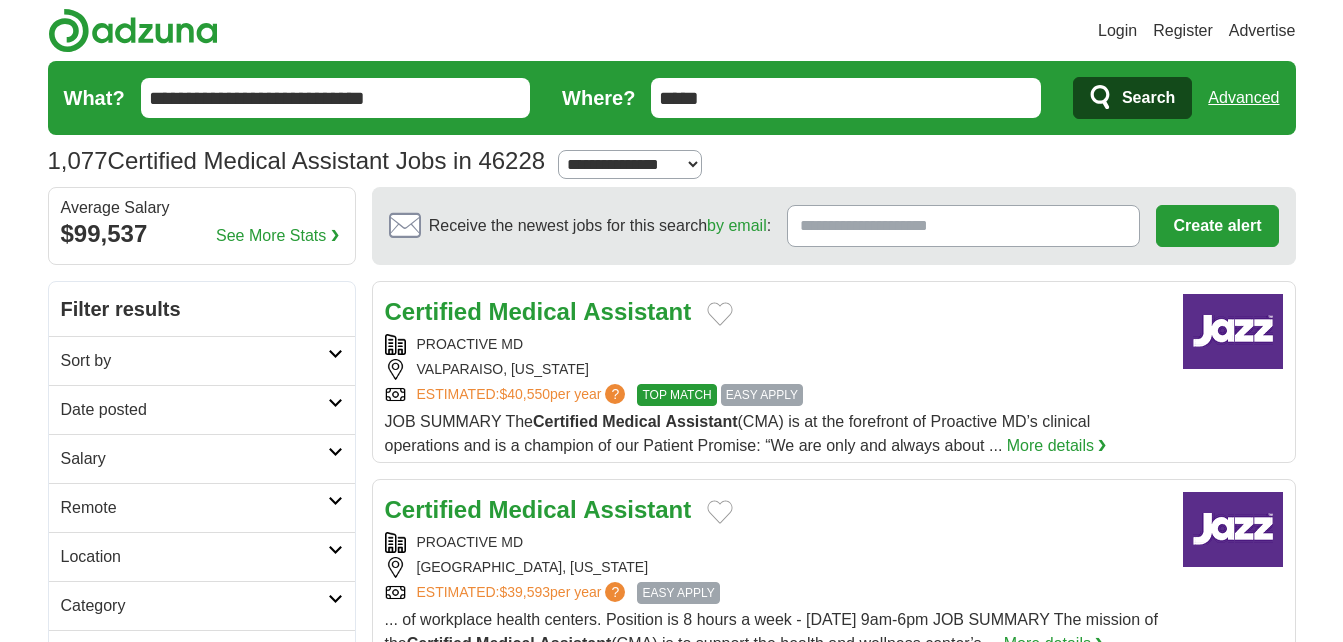 scroll, scrollTop: 0, scrollLeft: 0, axis: both 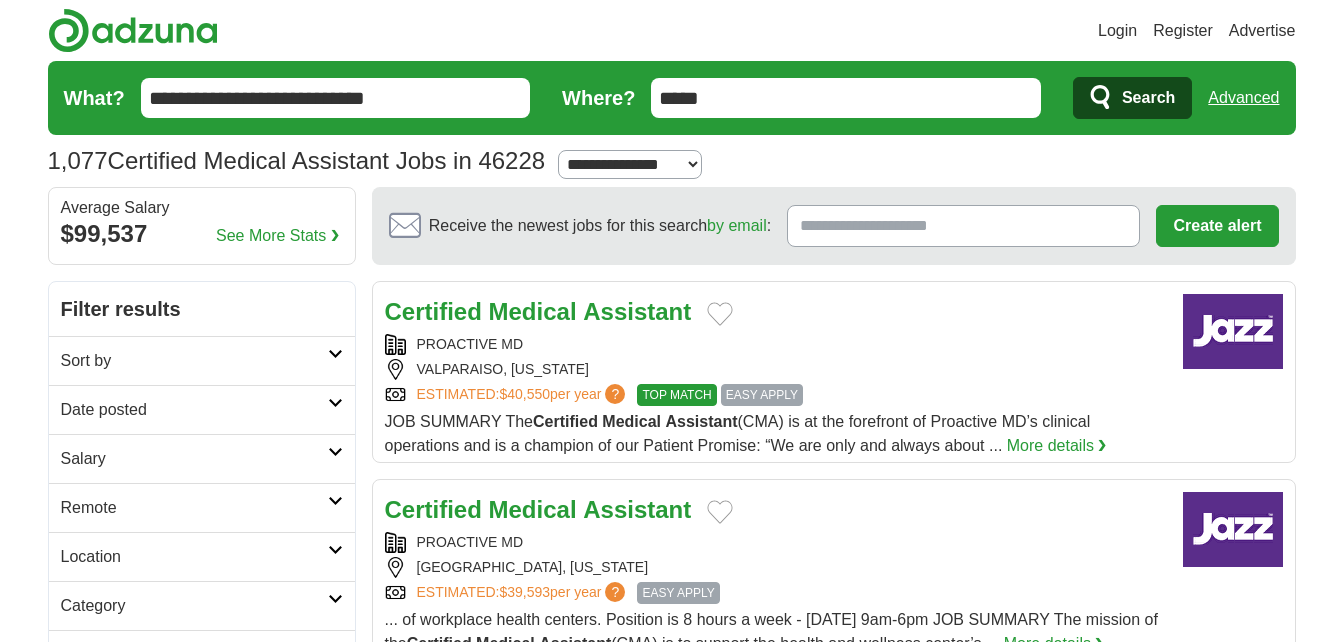 click on "Advanced" at bounding box center [1243, 98] 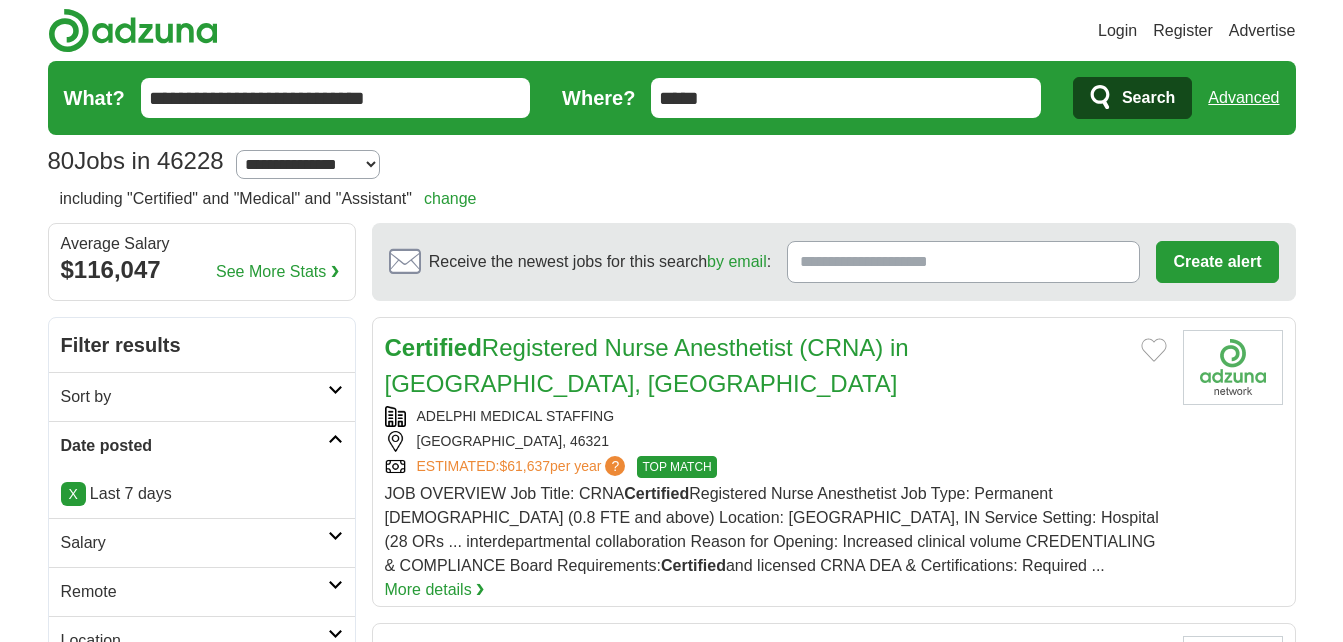 scroll, scrollTop: 0, scrollLeft: 0, axis: both 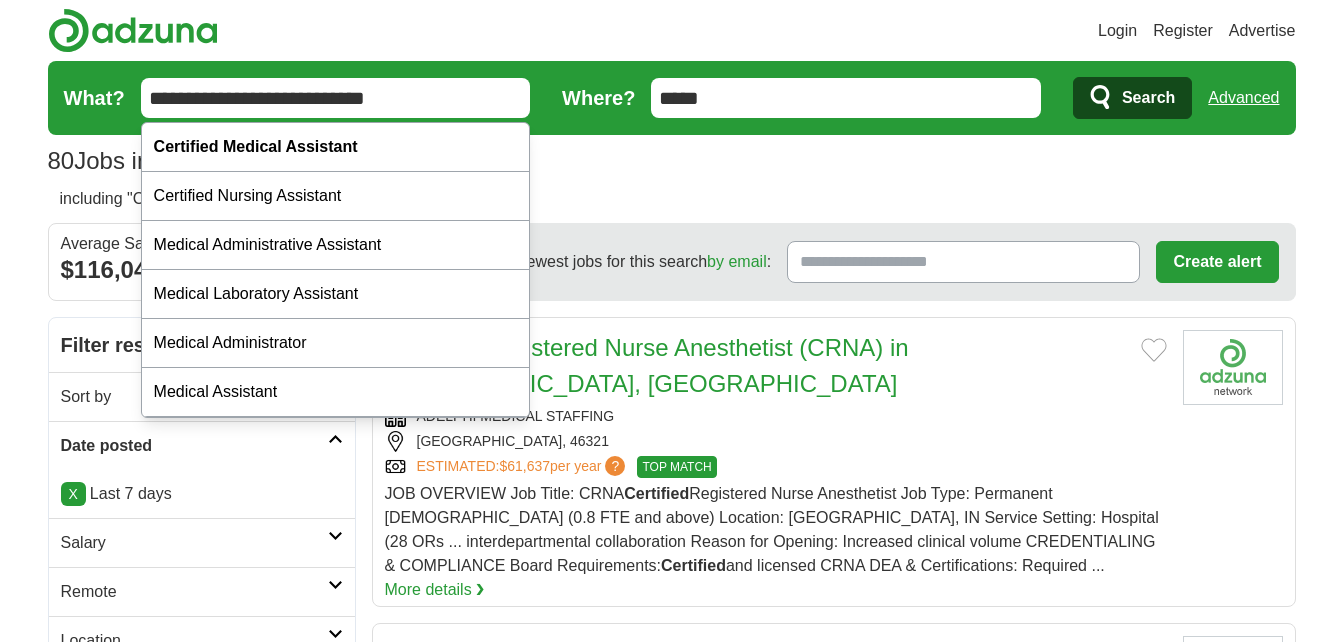drag, startPoint x: 228, startPoint y: 101, endPoint x: 57, endPoint y: 90, distance: 171.35344 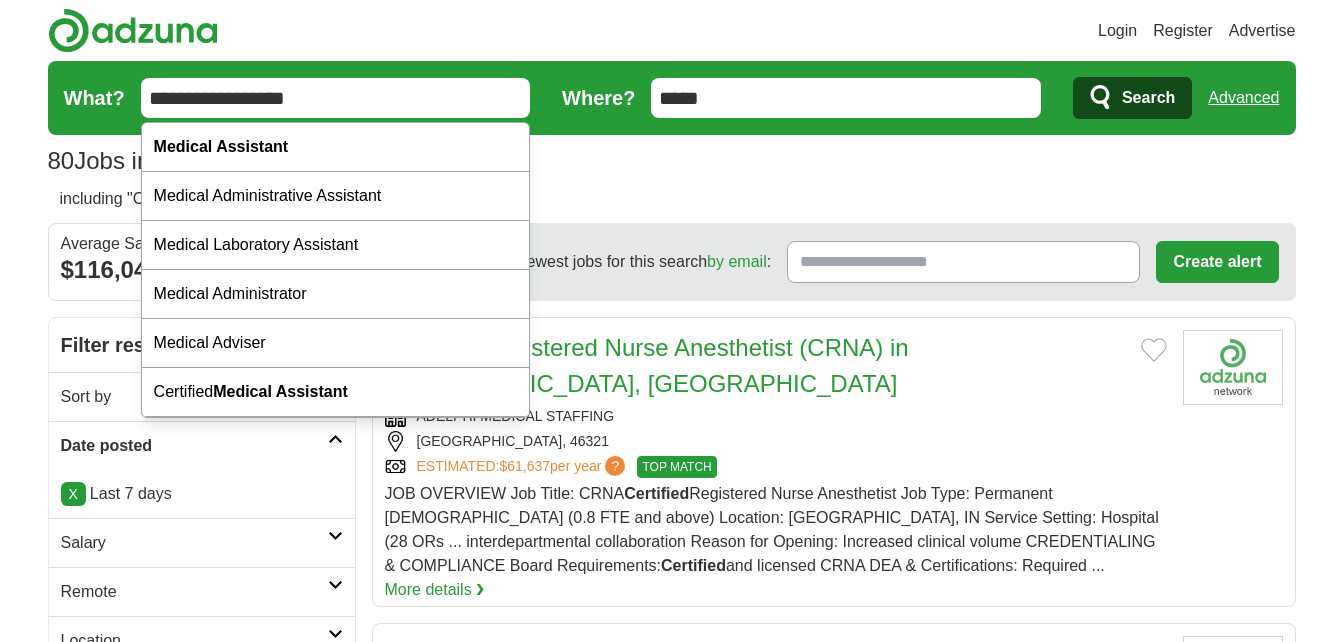 type on "**********" 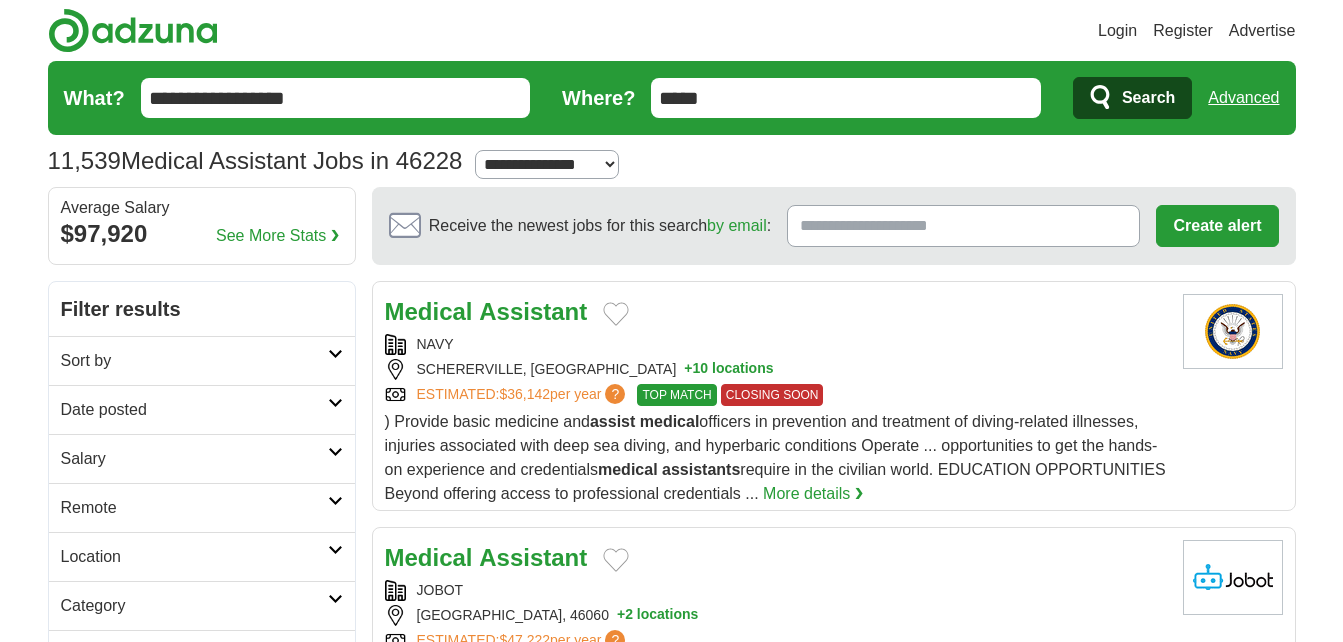 scroll, scrollTop: 0, scrollLeft: 0, axis: both 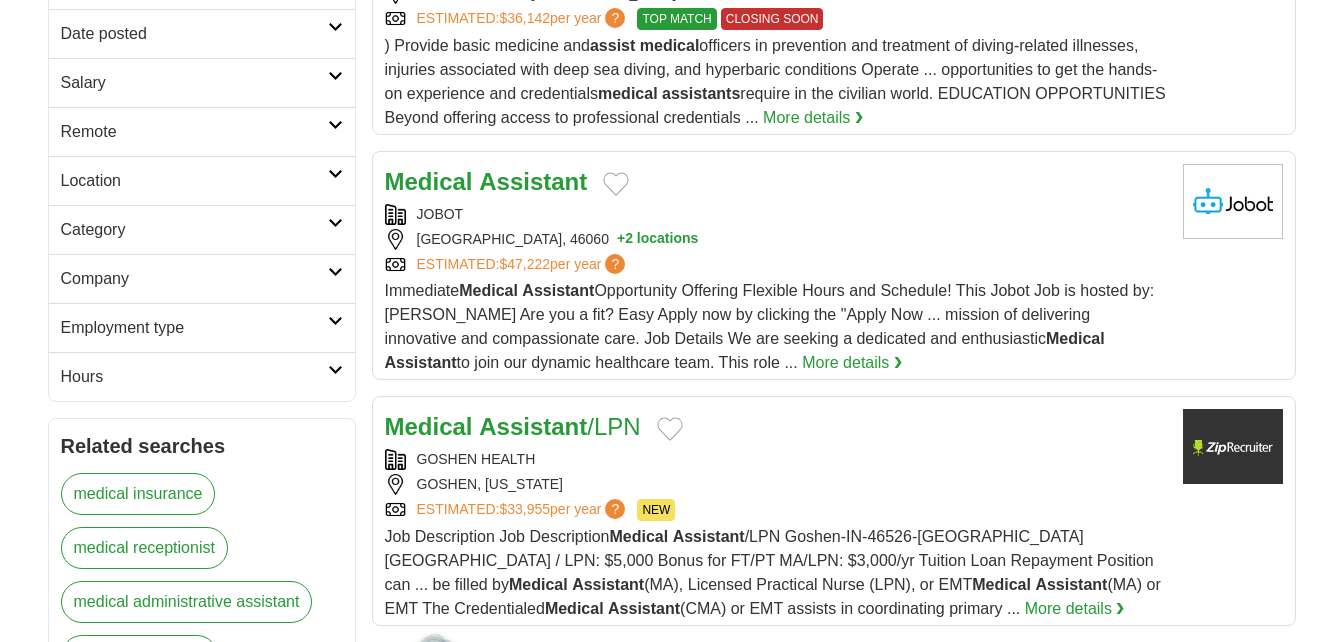 click on "+ 2
locations" at bounding box center (657, 239) 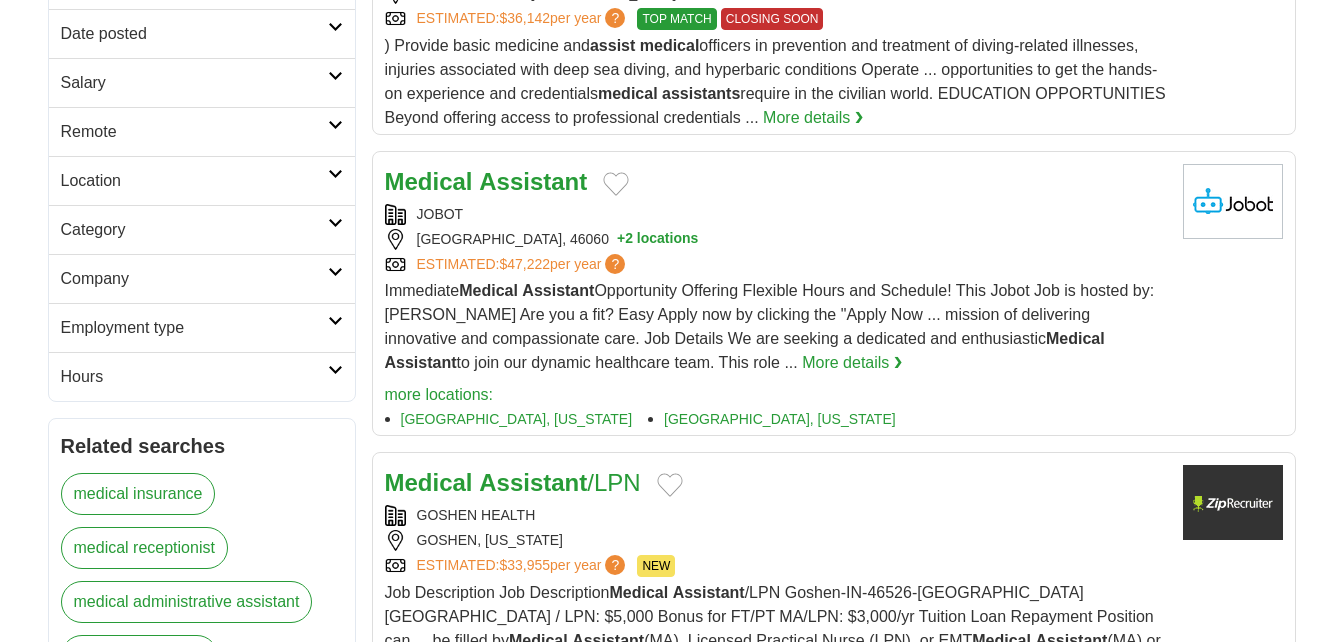 click on "+ 2
locations" at bounding box center [657, 239] 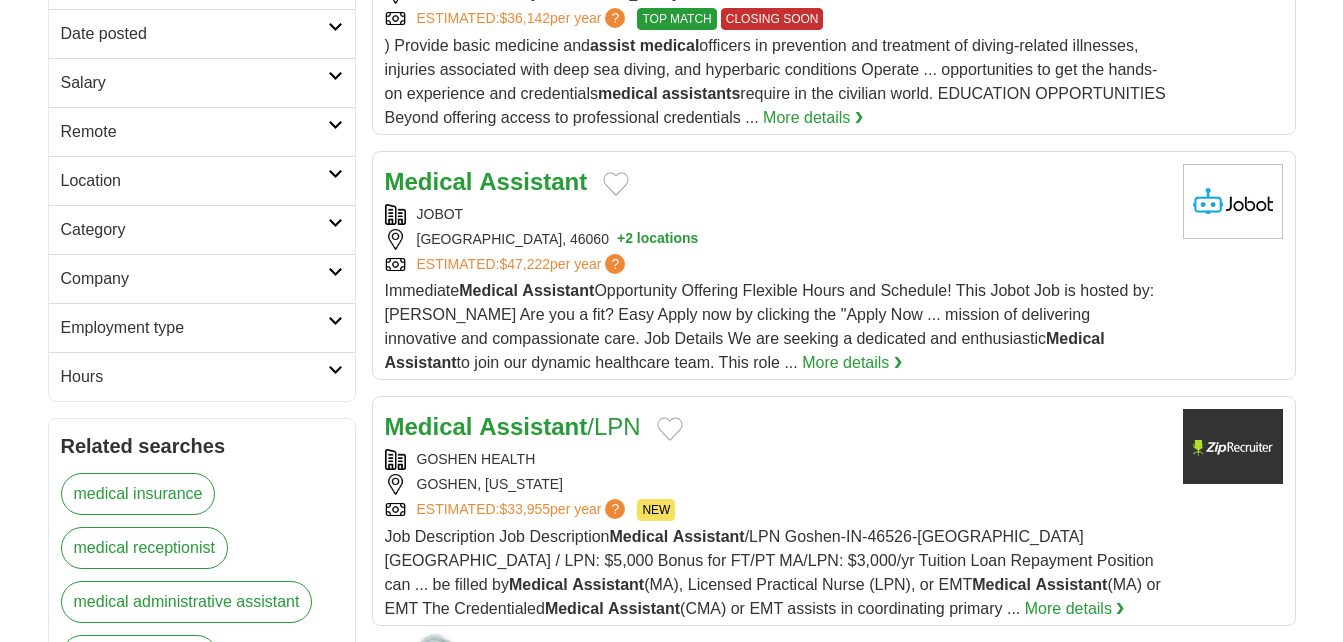 click on "More details ❯" at bounding box center (852, 363) 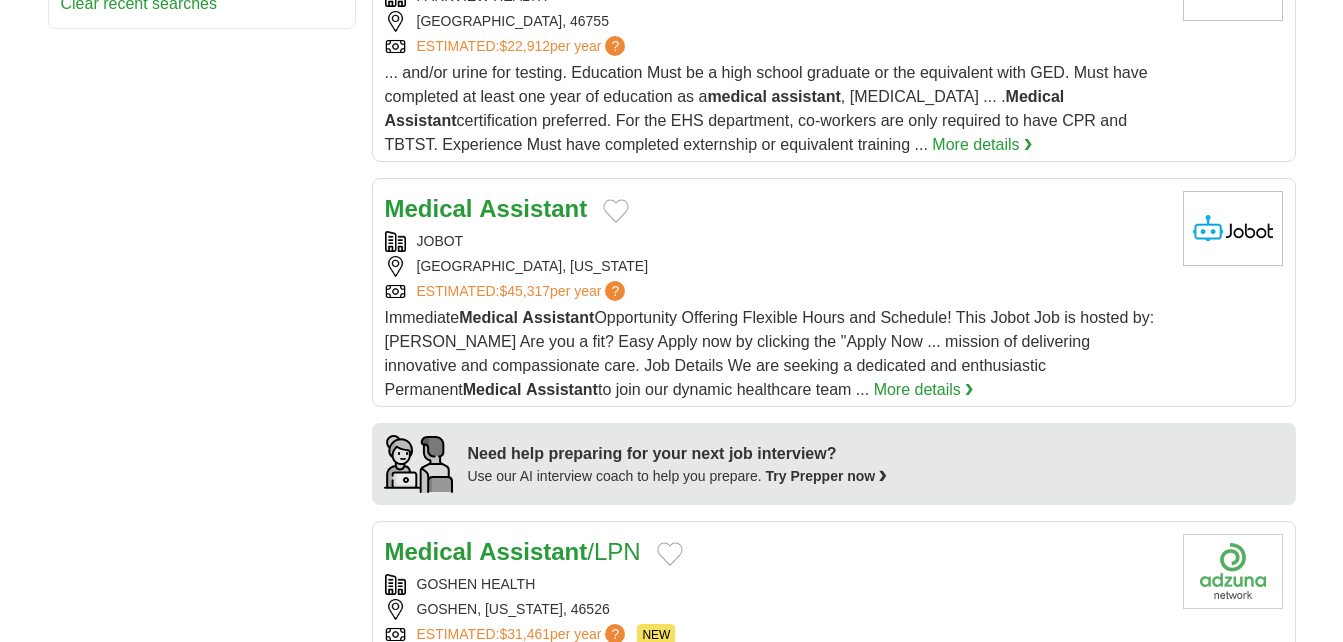scroll, scrollTop: 1476, scrollLeft: 0, axis: vertical 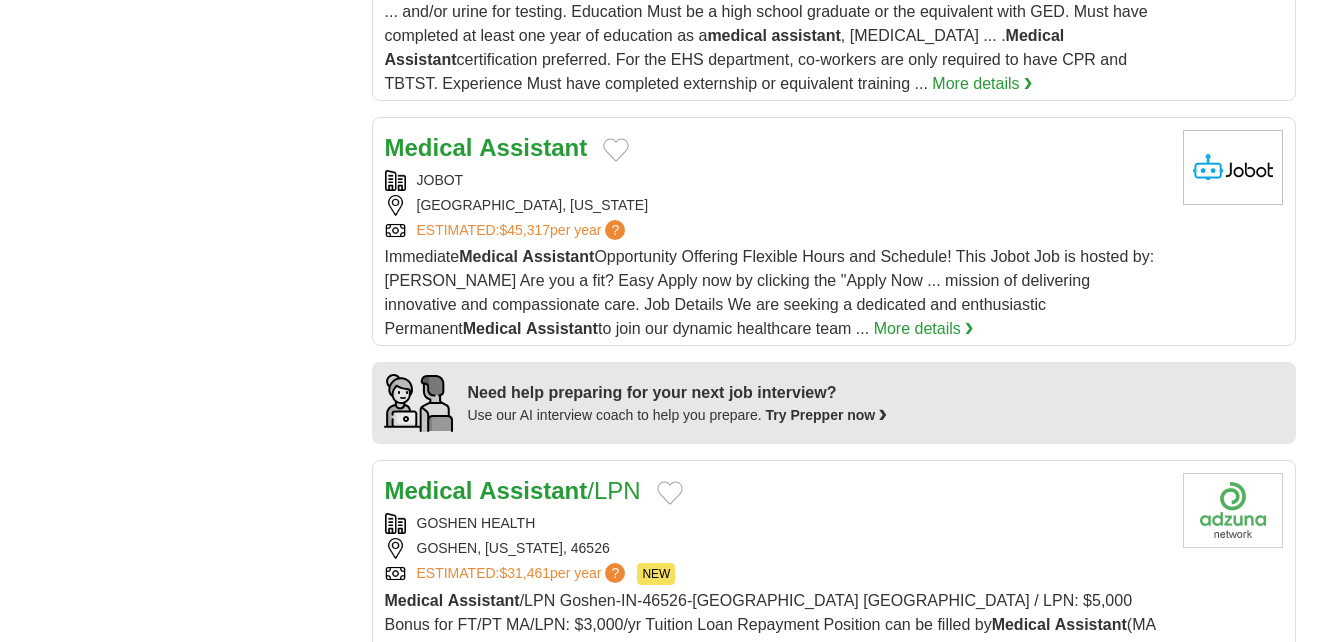 click on "More details ❯" at bounding box center [924, 329] 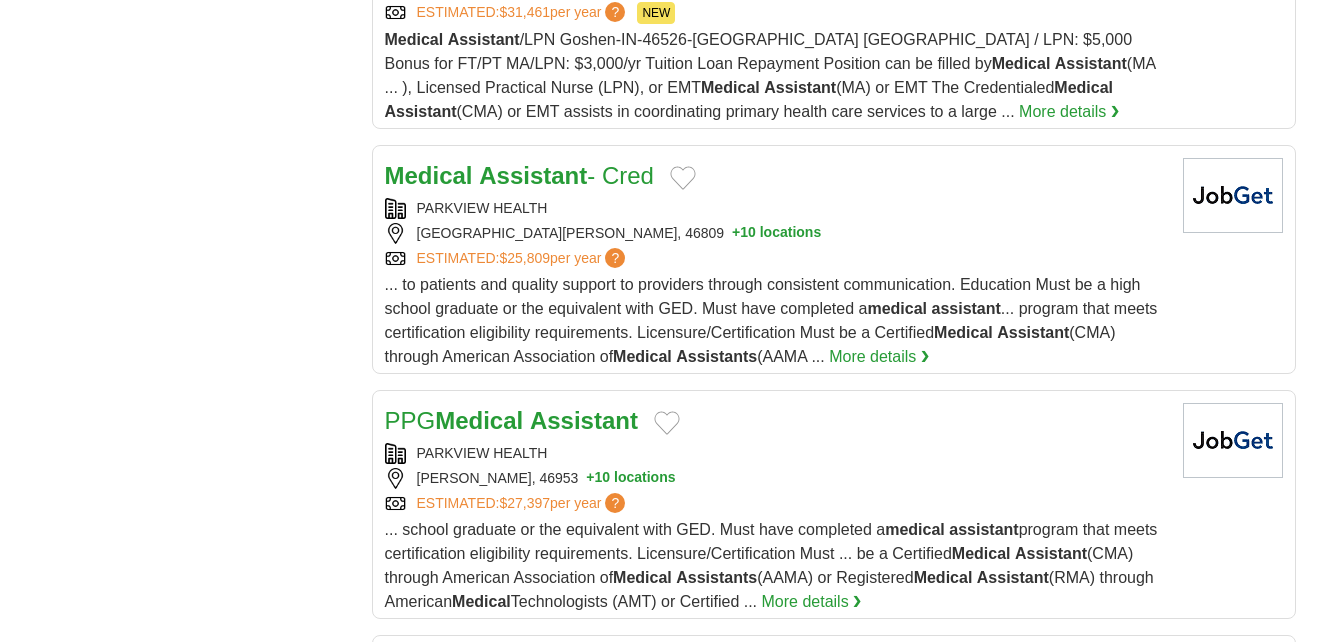 scroll, scrollTop: 2598, scrollLeft: 0, axis: vertical 